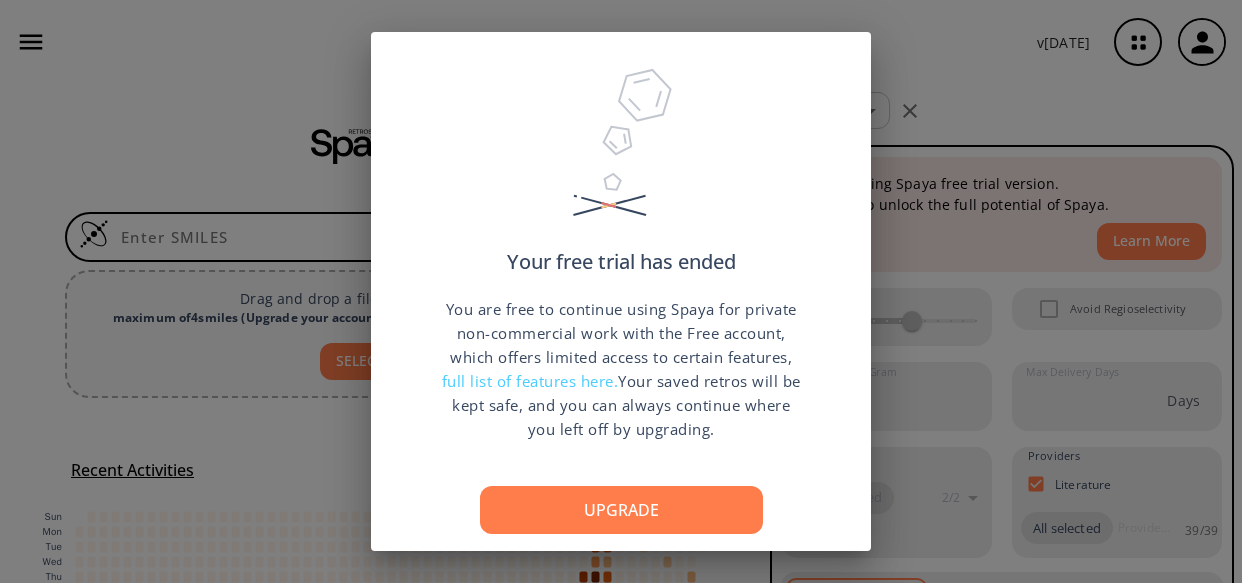 scroll, scrollTop: 0, scrollLeft: 0, axis: both 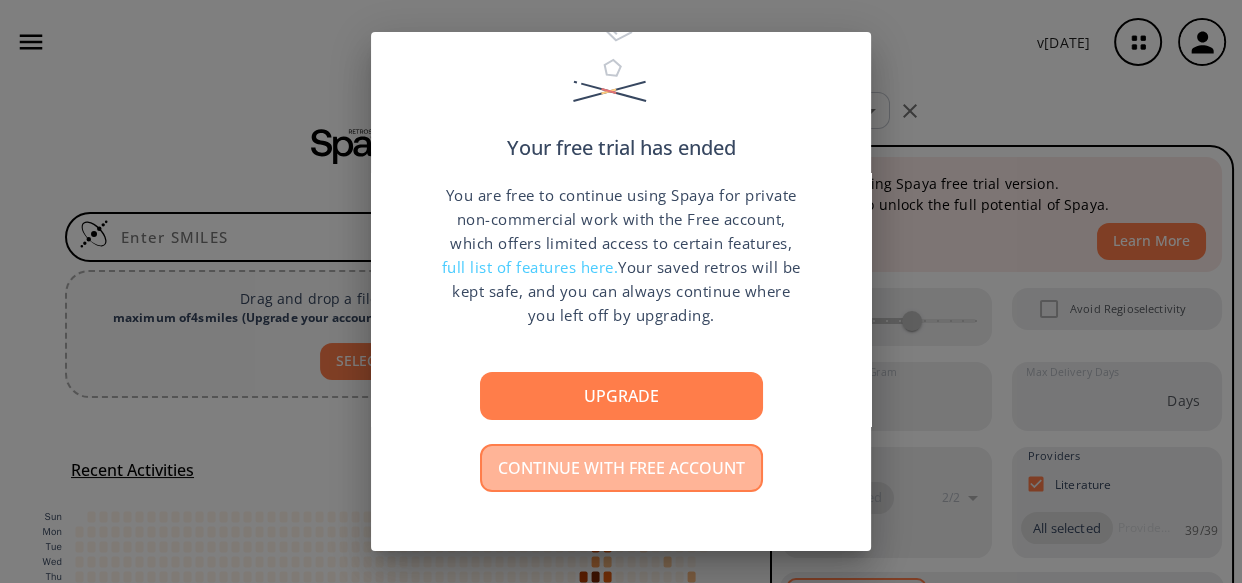 click on "Continue with free account" at bounding box center [621, 468] 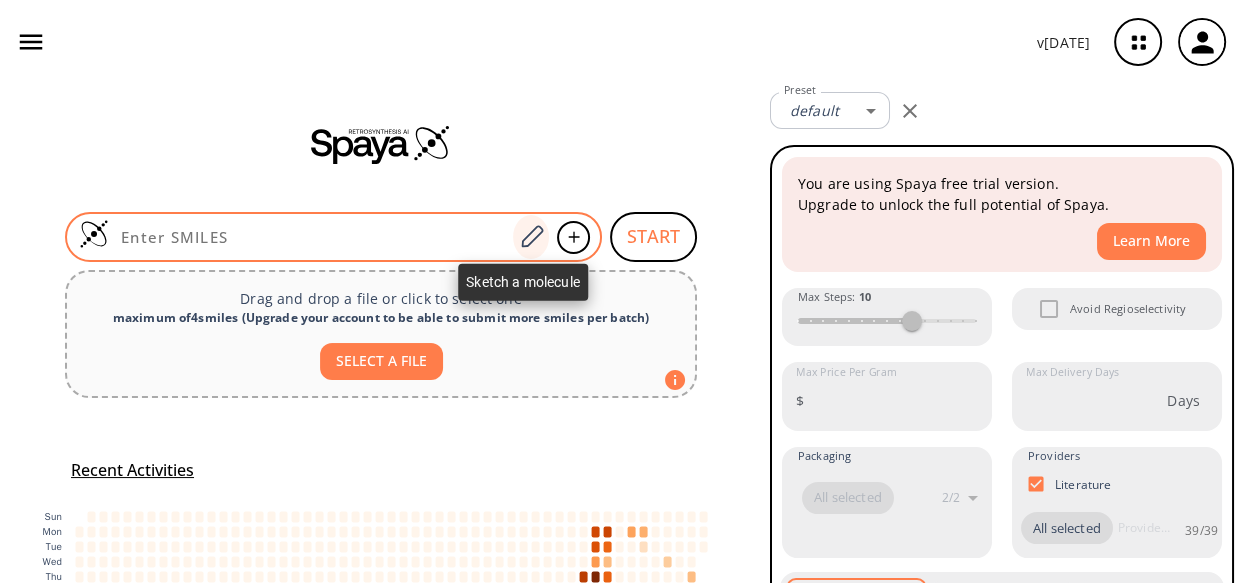 click at bounding box center [531, 237] 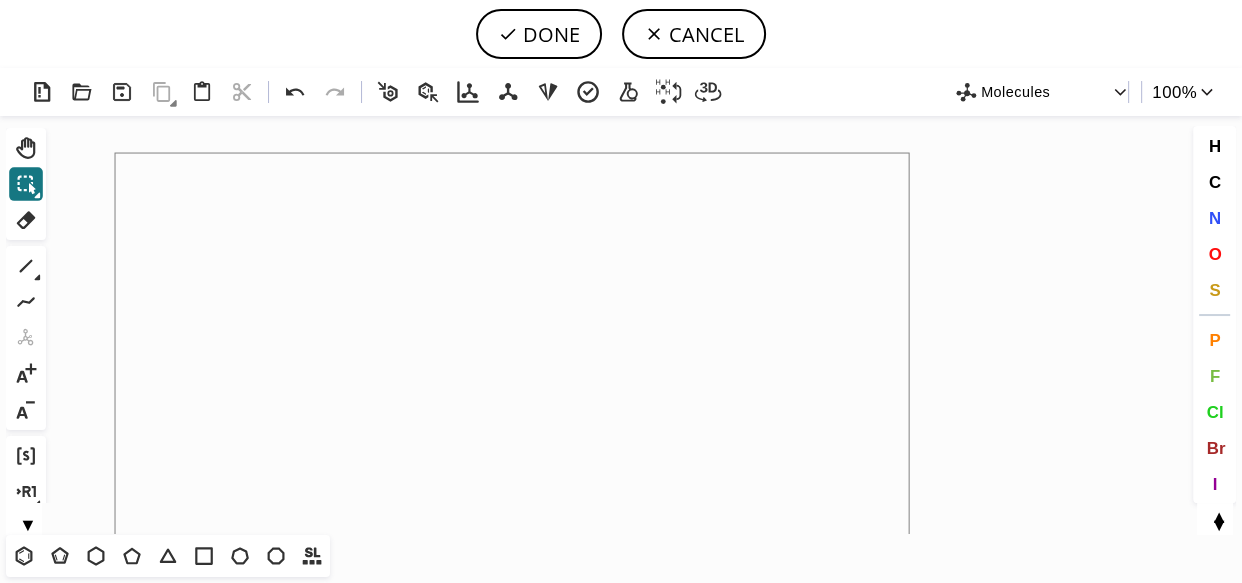drag, startPoint x: 116, startPoint y: 154, endPoint x: 910, endPoint y: 618, distance: 919.6369 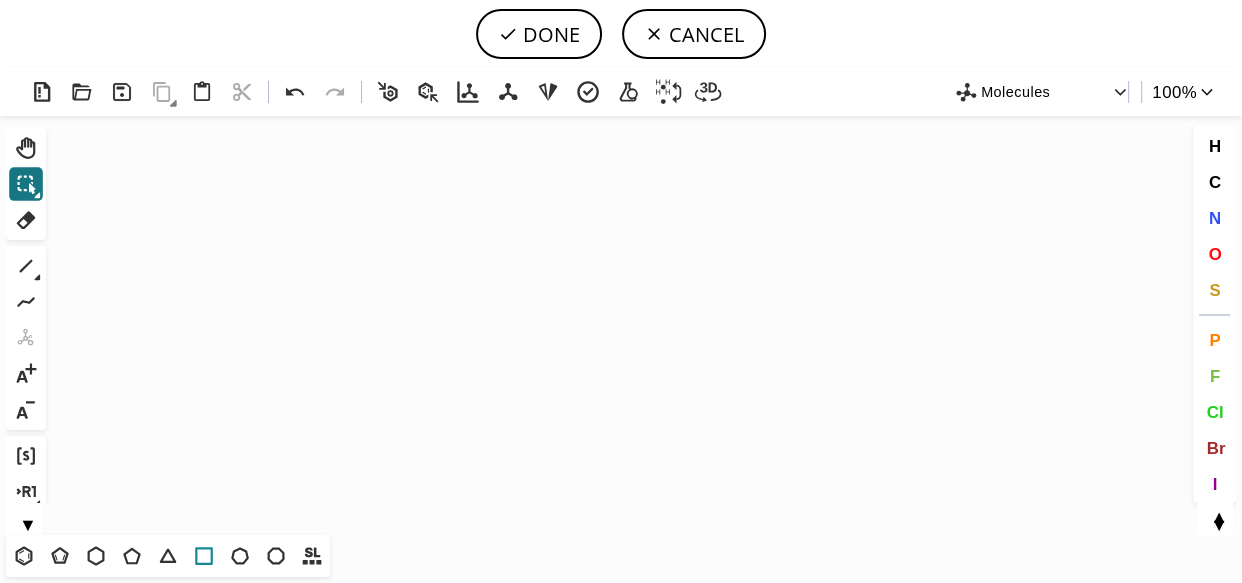 click 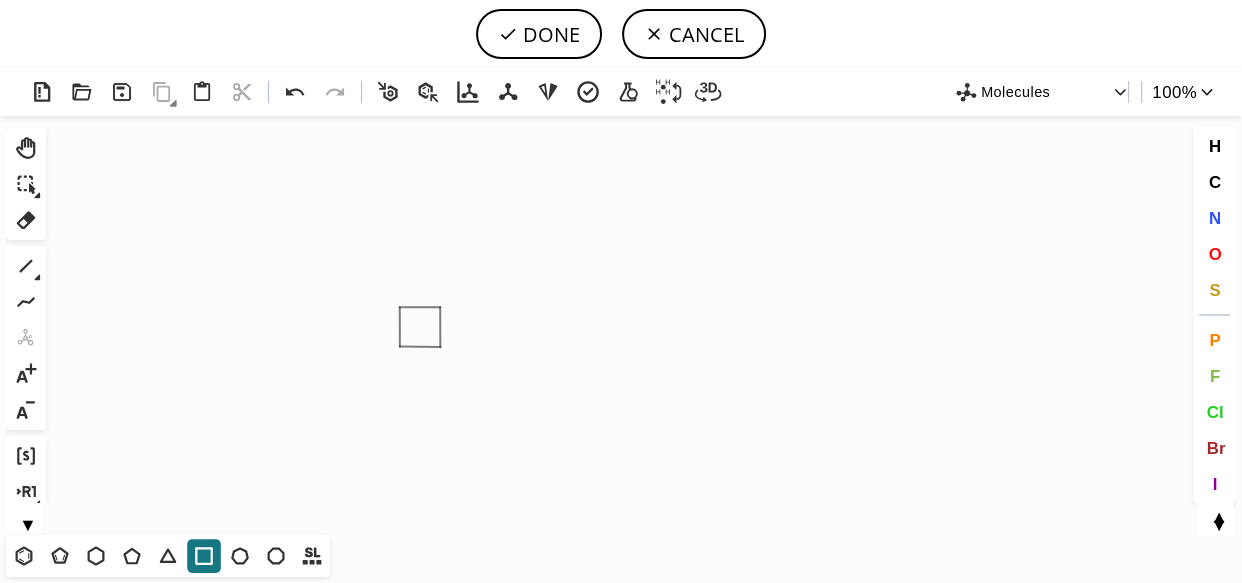 click on "Created with [PERSON_NAME] 2.3.0" 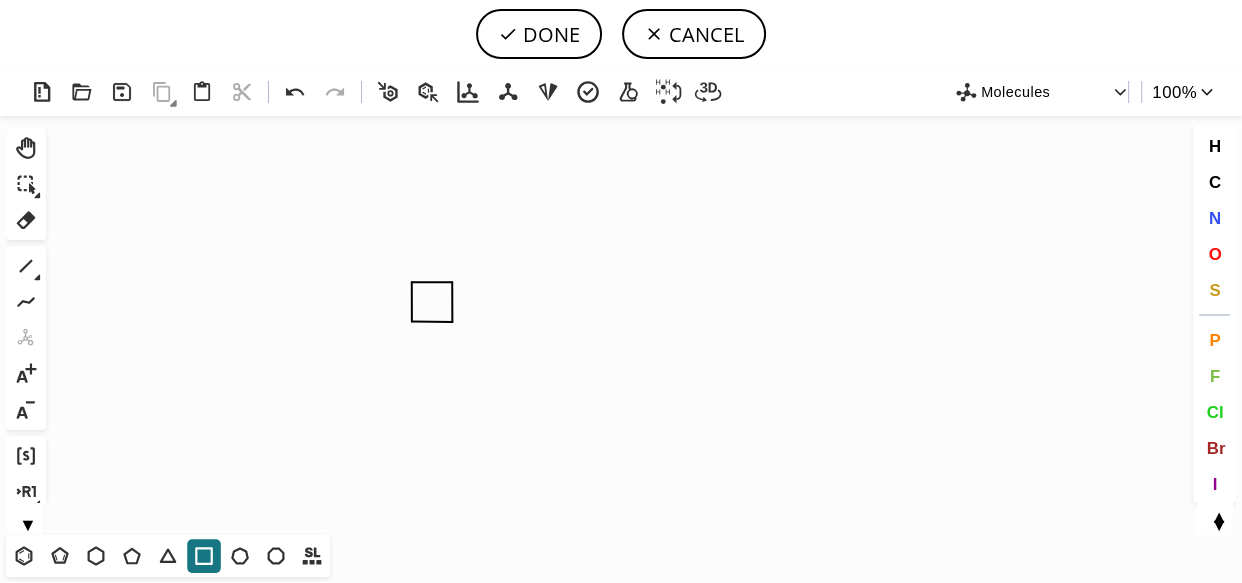 click on "Created with [PERSON_NAME] 2.3.0" 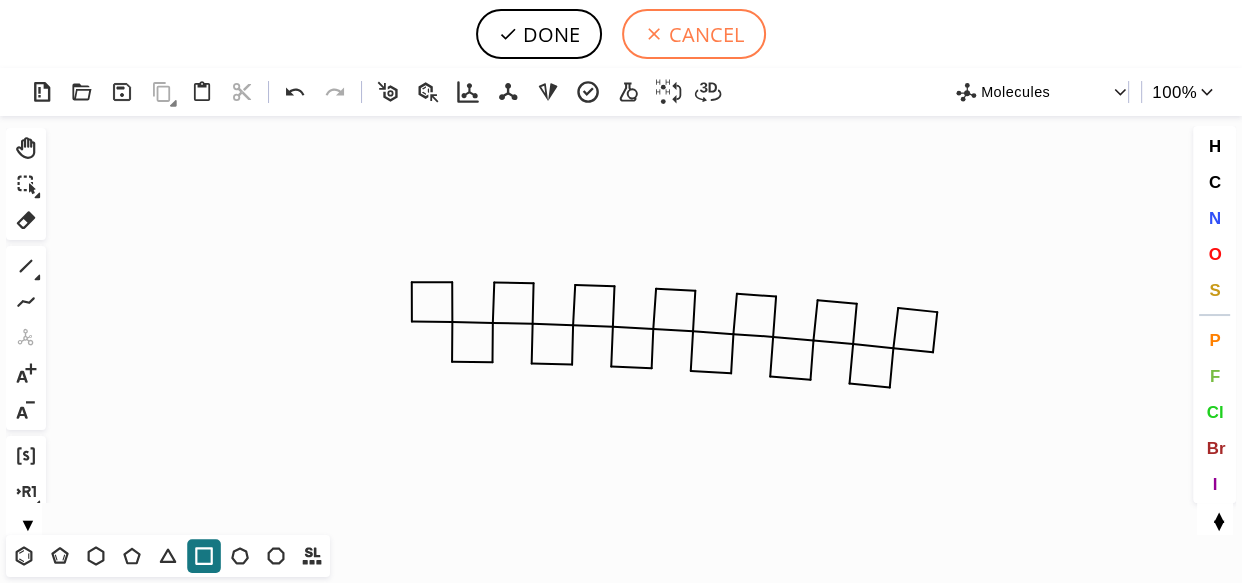 click on "CANCEL" at bounding box center (694, 34) 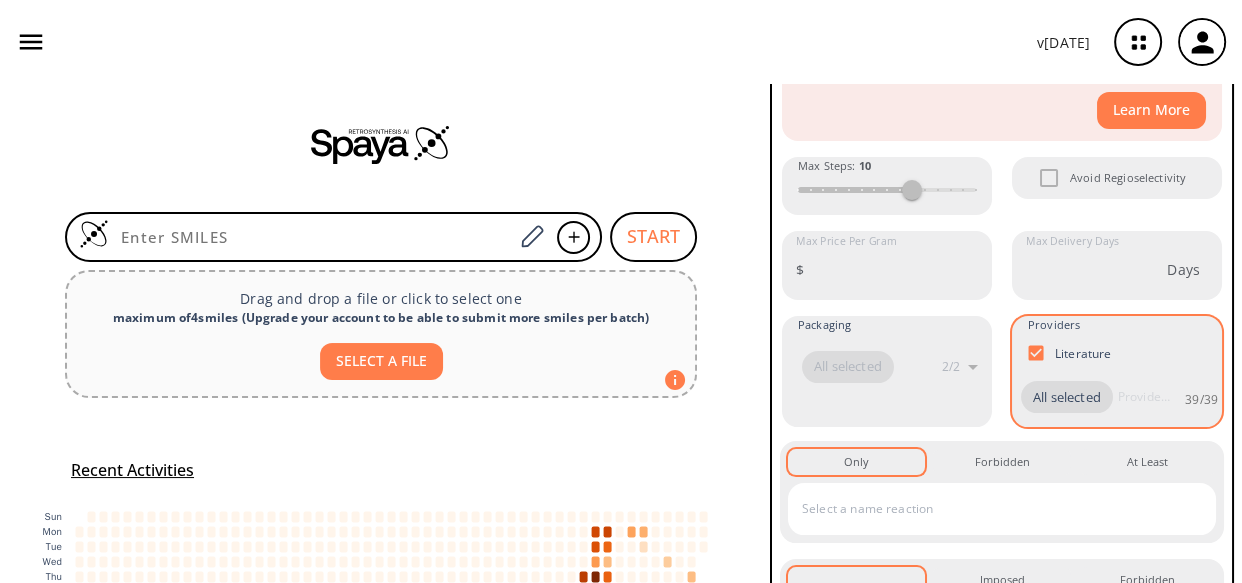 scroll, scrollTop: 120, scrollLeft: 0, axis: vertical 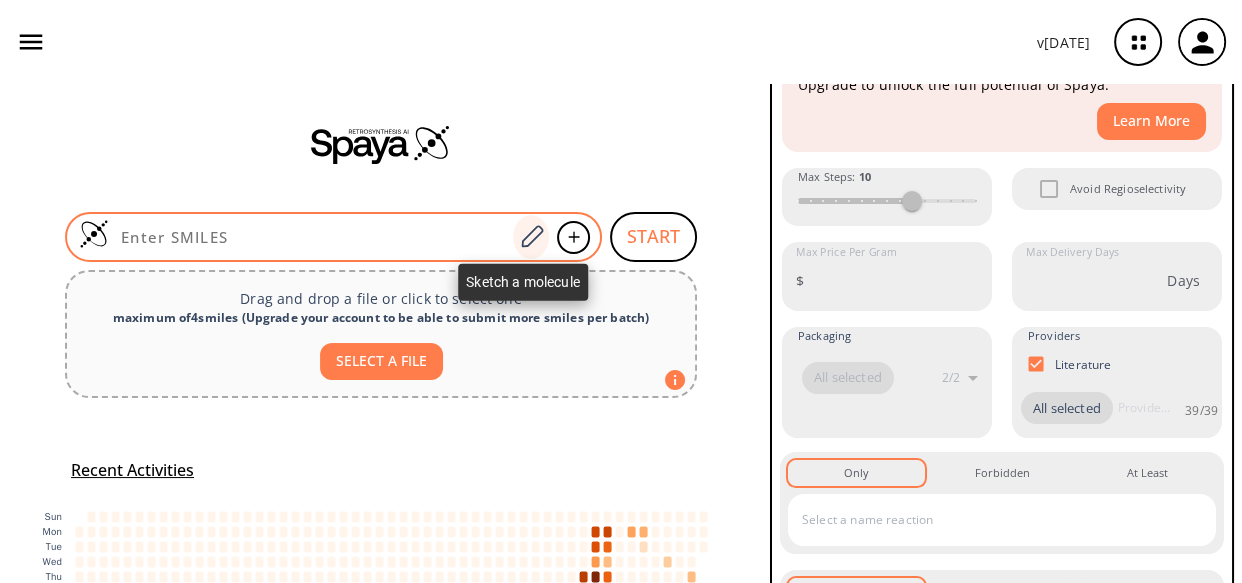 click 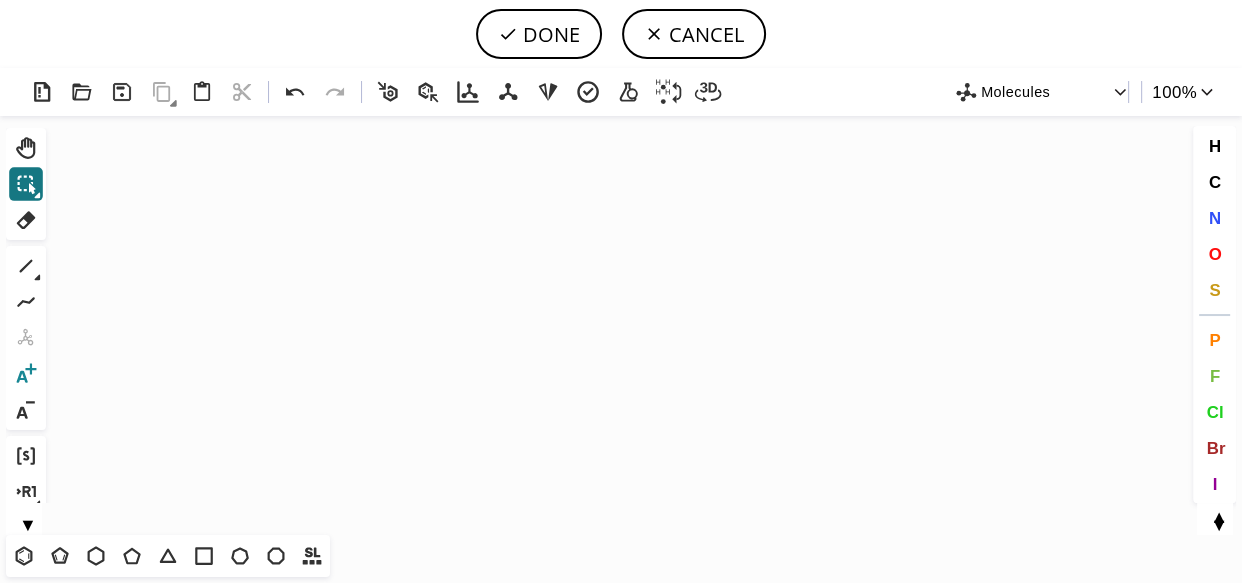 click 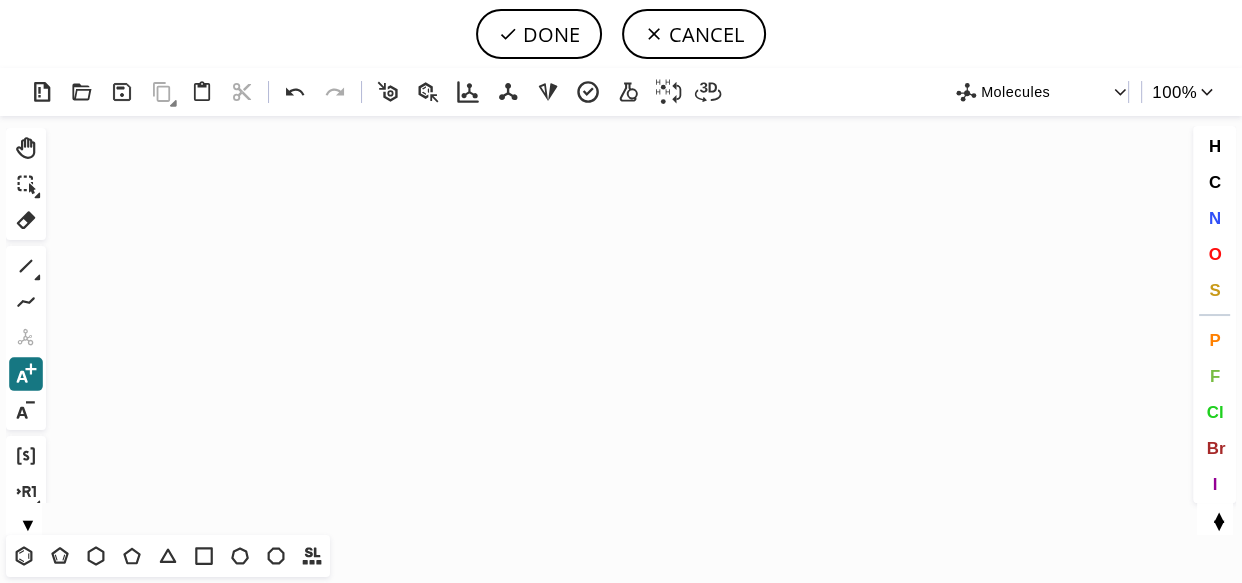 click on "Created with [PERSON_NAME] 2.3.0" 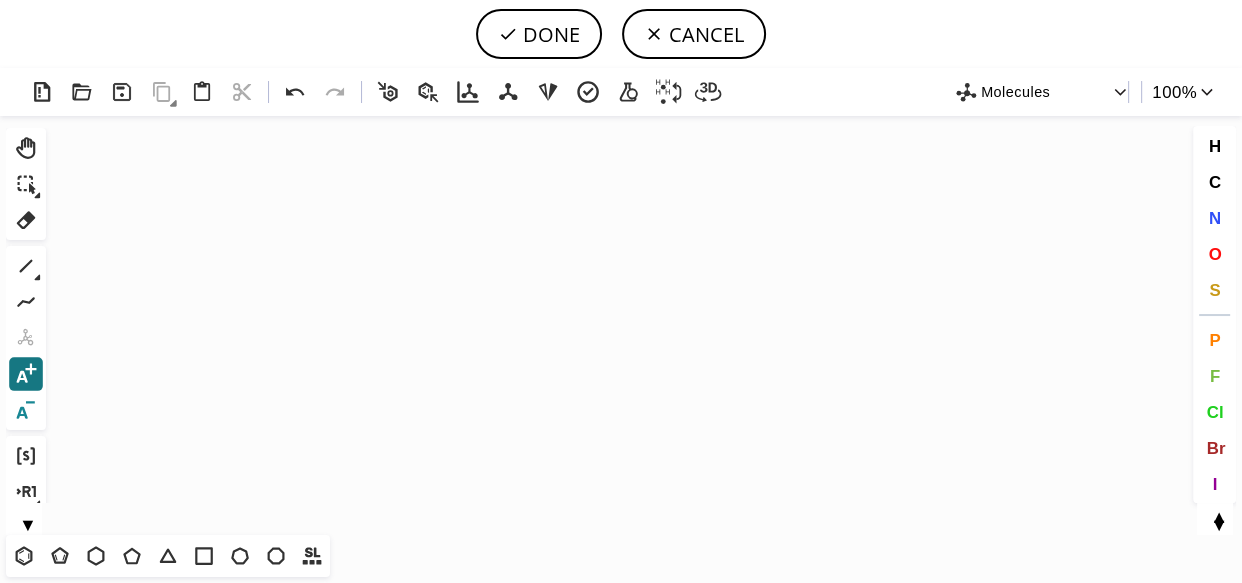 click 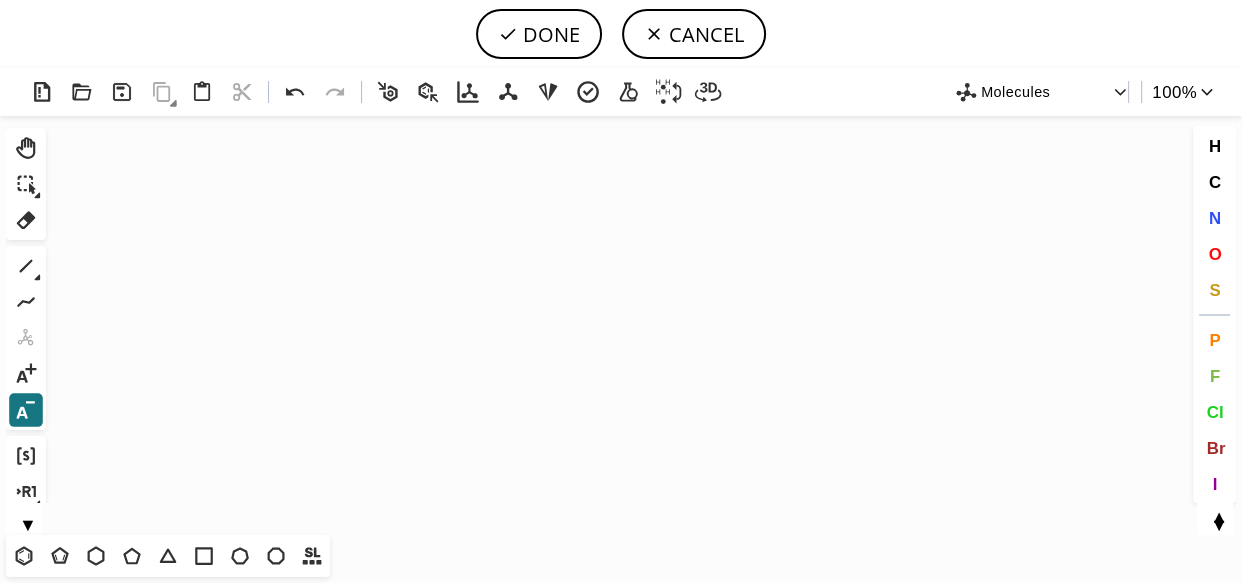 click on "Created with [PERSON_NAME] 2.3.0" 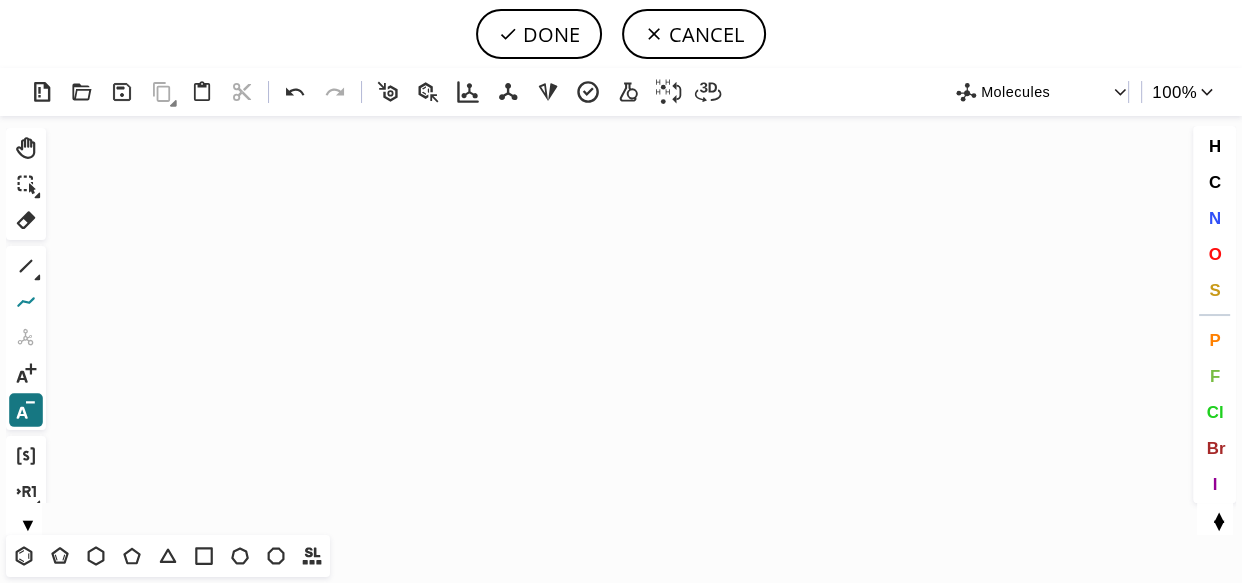 click 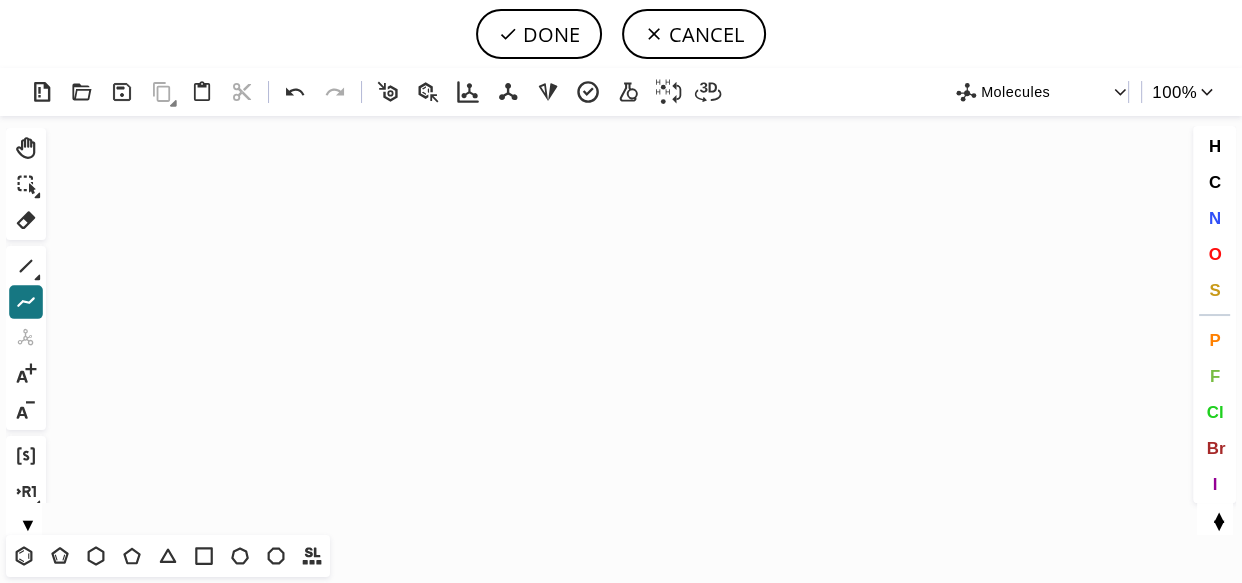 click on "Created with [PERSON_NAME] 2.3.0" 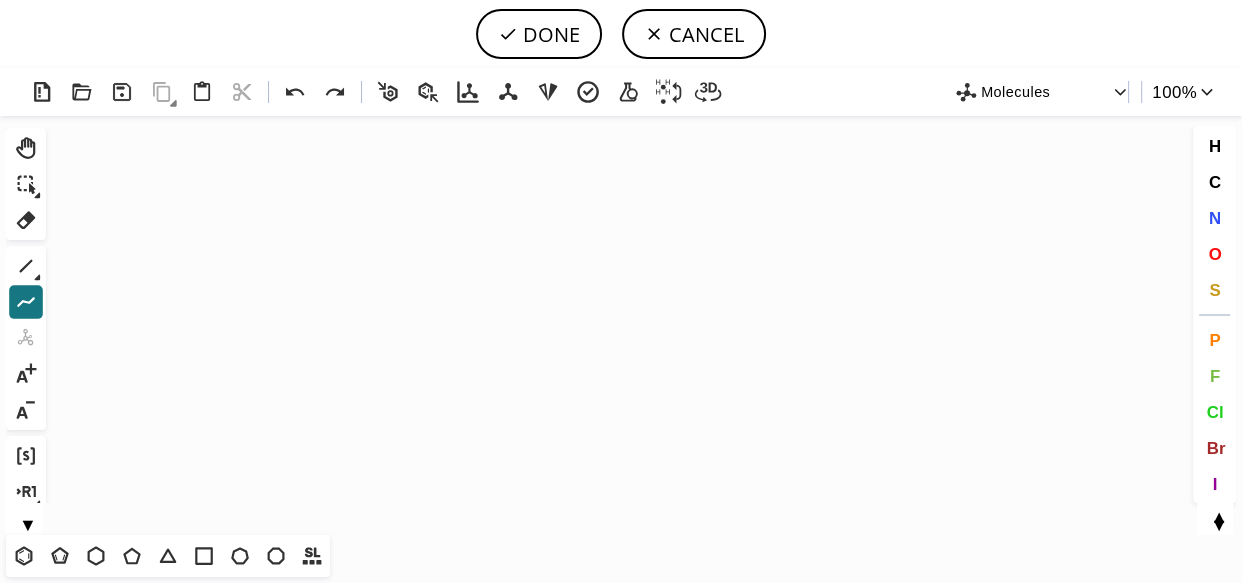 click on "Created with [PERSON_NAME] 2.3.0" 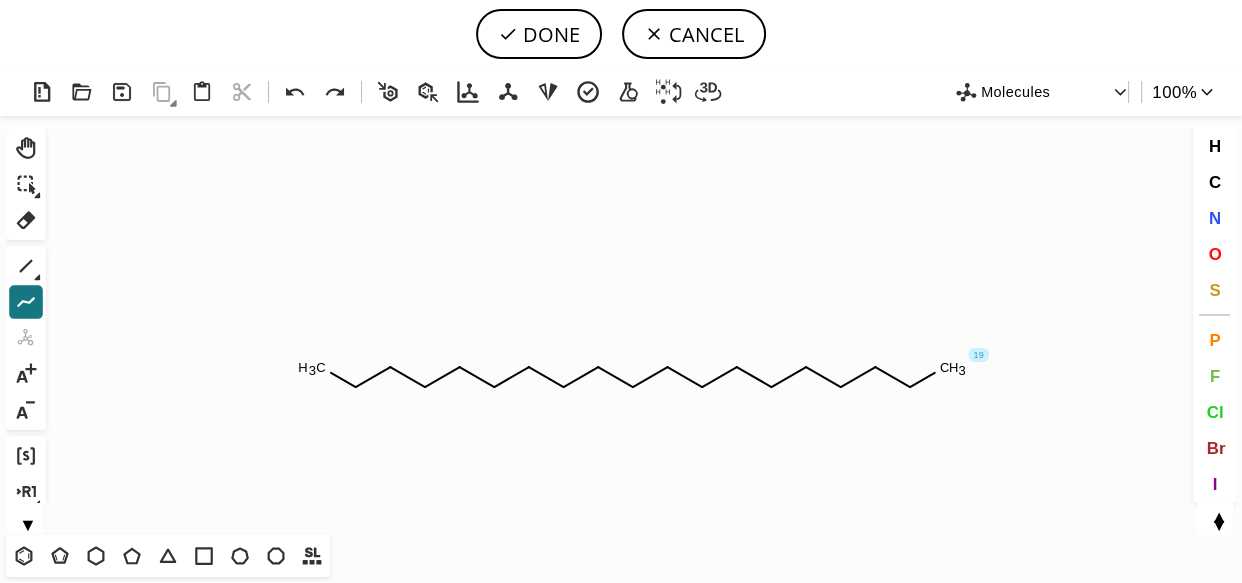 drag, startPoint x: 322, startPoint y: 368, endPoint x: 1000, endPoint y: 368, distance: 678 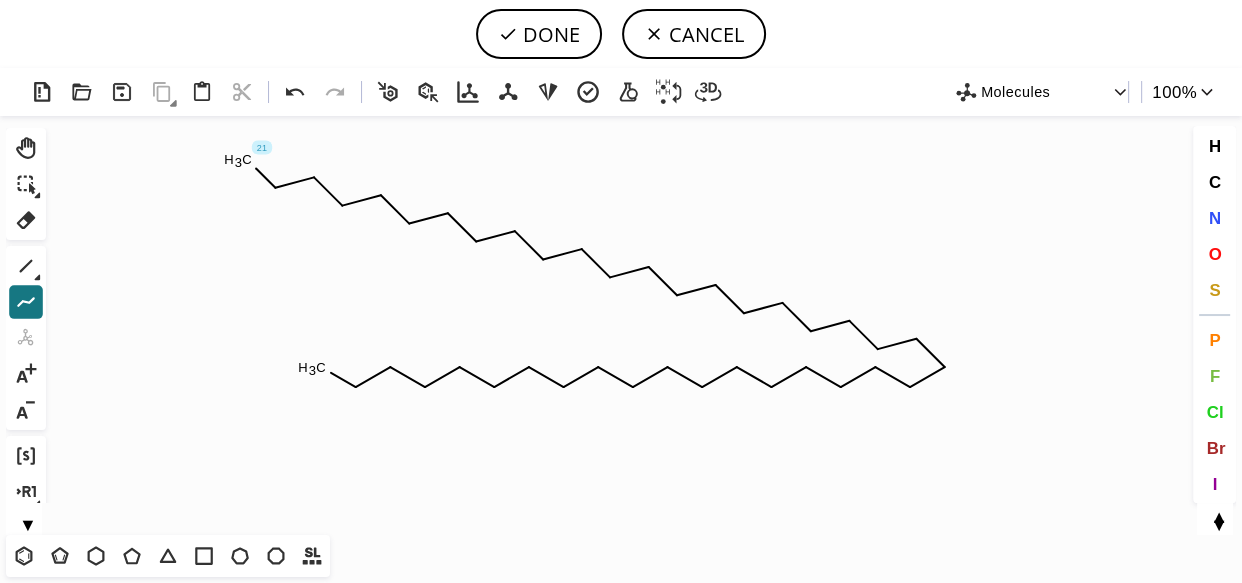 drag, startPoint x: 960, startPoint y: 365, endPoint x: 0, endPoint y: 32, distance: 1016.1147 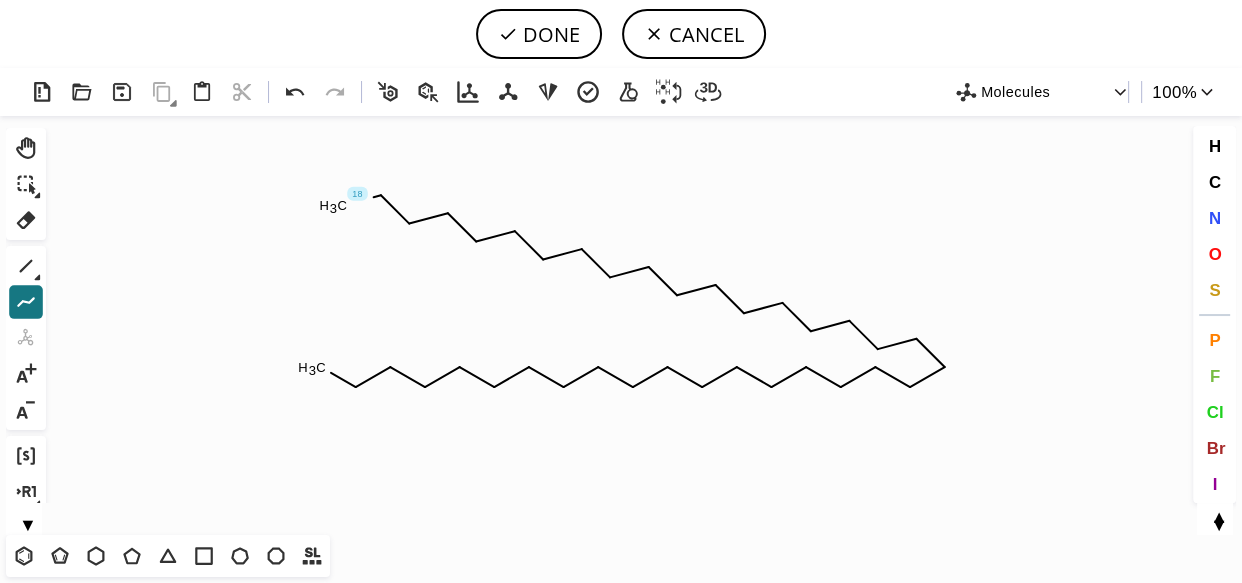 click on "Created with [PERSON_NAME] 2.3.0 C H 3 C H 3 18" 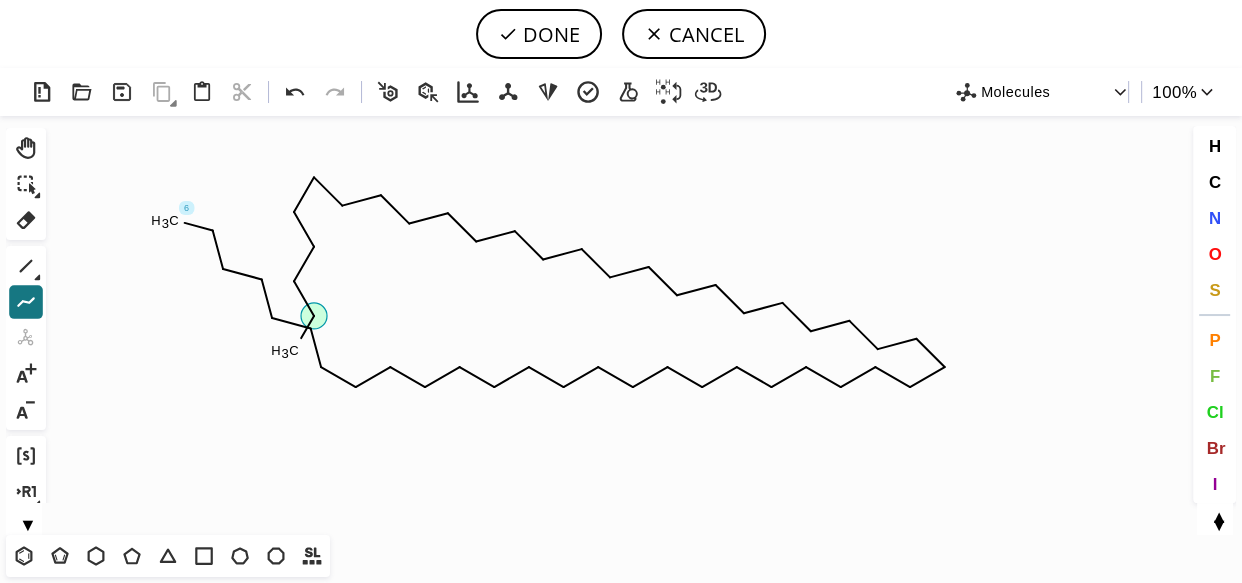 drag, startPoint x: 309, startPoint y: 370, endPoint x: 160, endPoint y: 241, distance: 197.08374 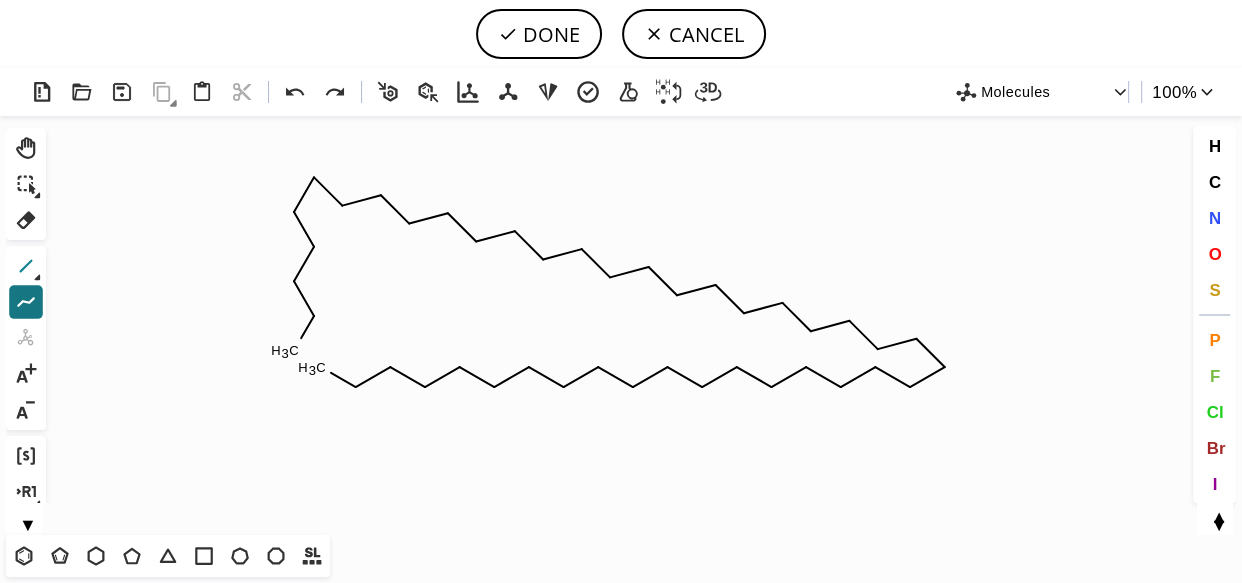 click 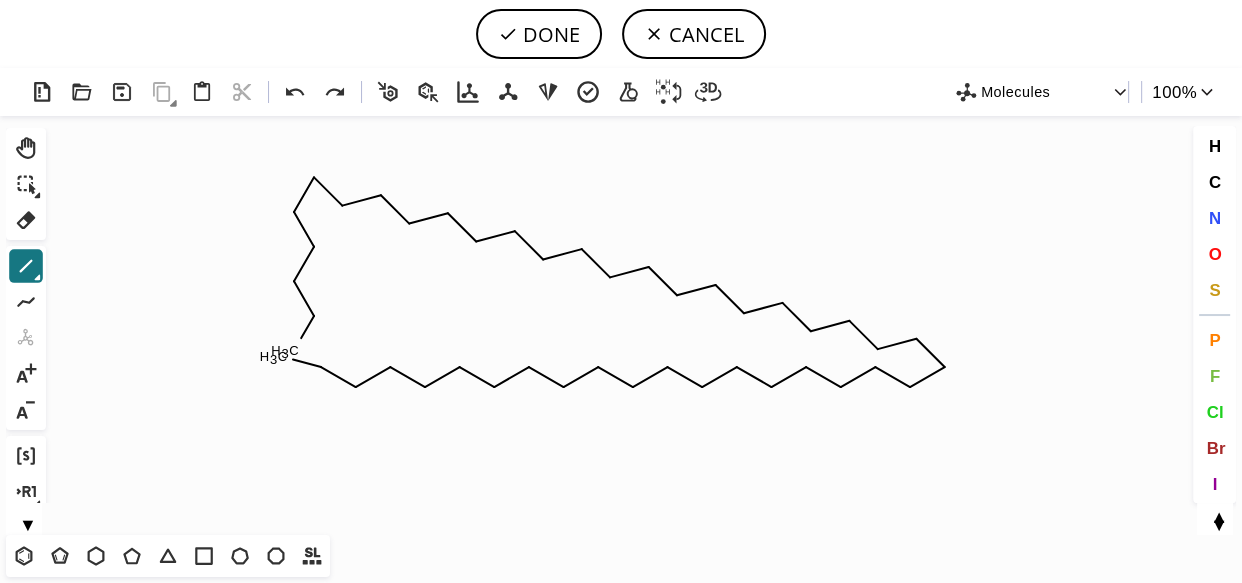 drag, startPoint x: 316, startPoint y: 374, endPoint x: 278, endPoint y: 354, distance: 42.941822 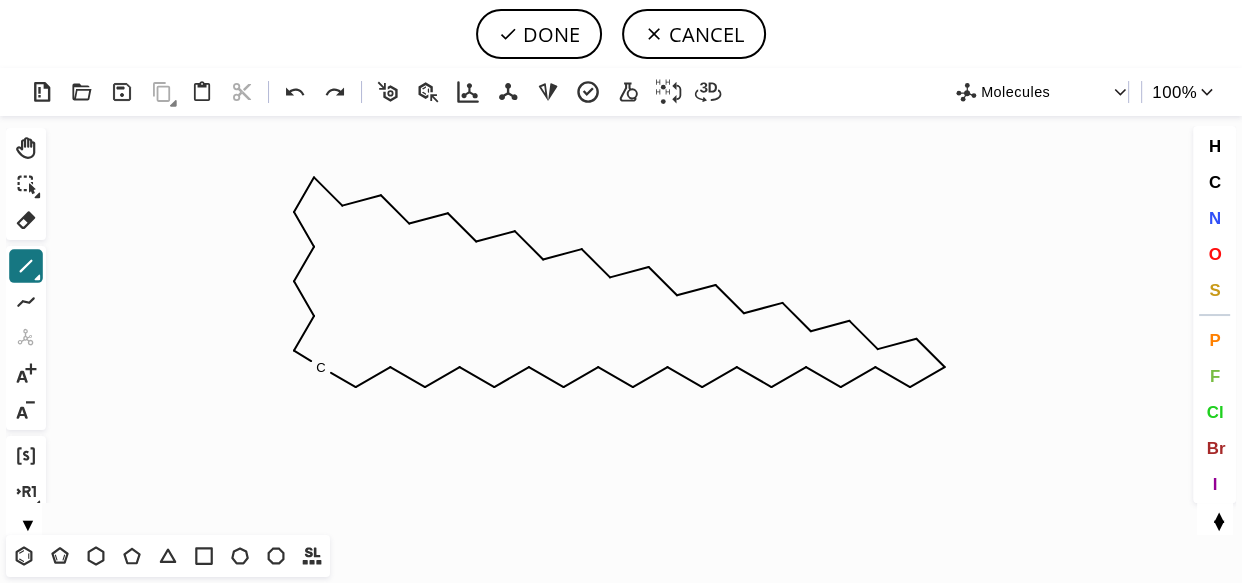 drag, startPoint x: 314, startPoint y: 363, endPoint x: 294, endPoint y: 352, distance: 22.825424 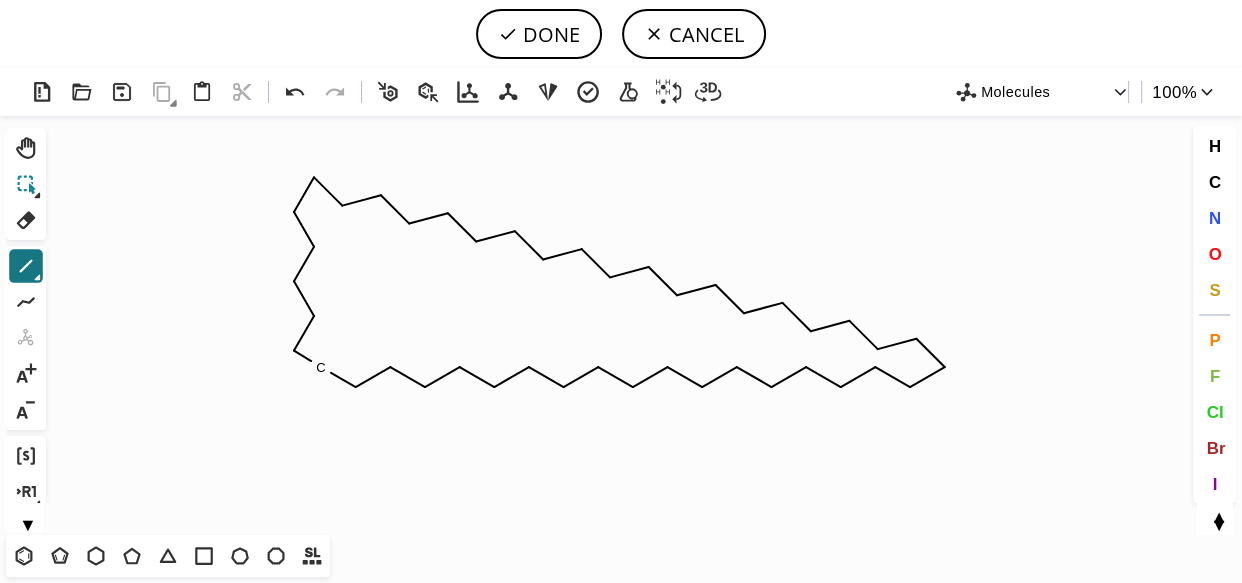 click 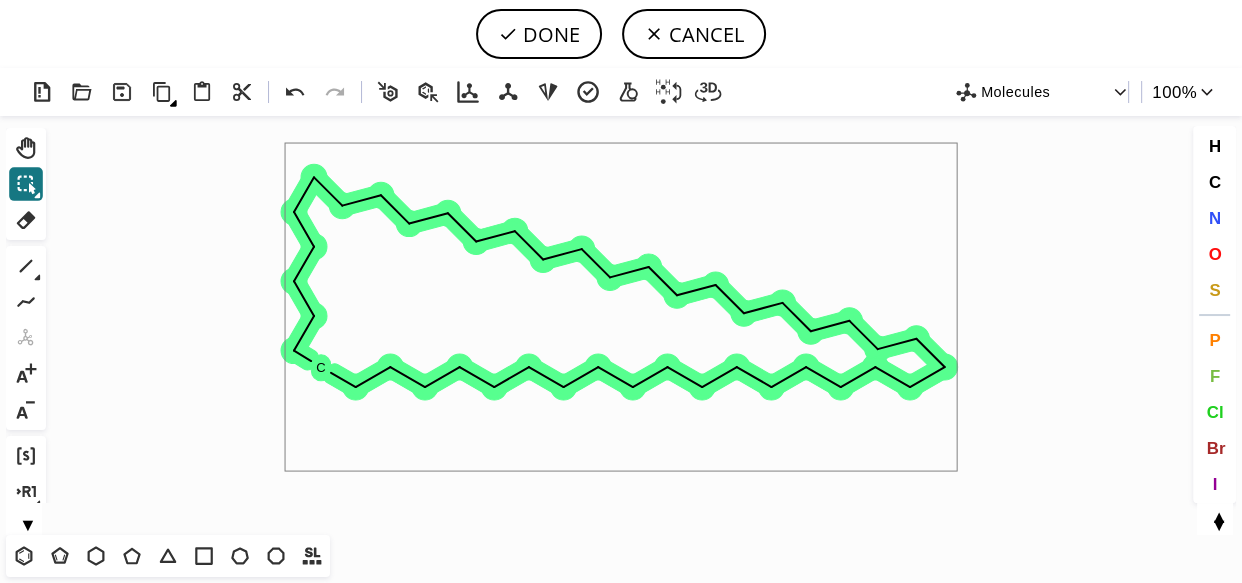 drag, startPoint x: 293, startPoint y: 147, endPoint x: 958, endPoint y: 472, distance: 740.1689 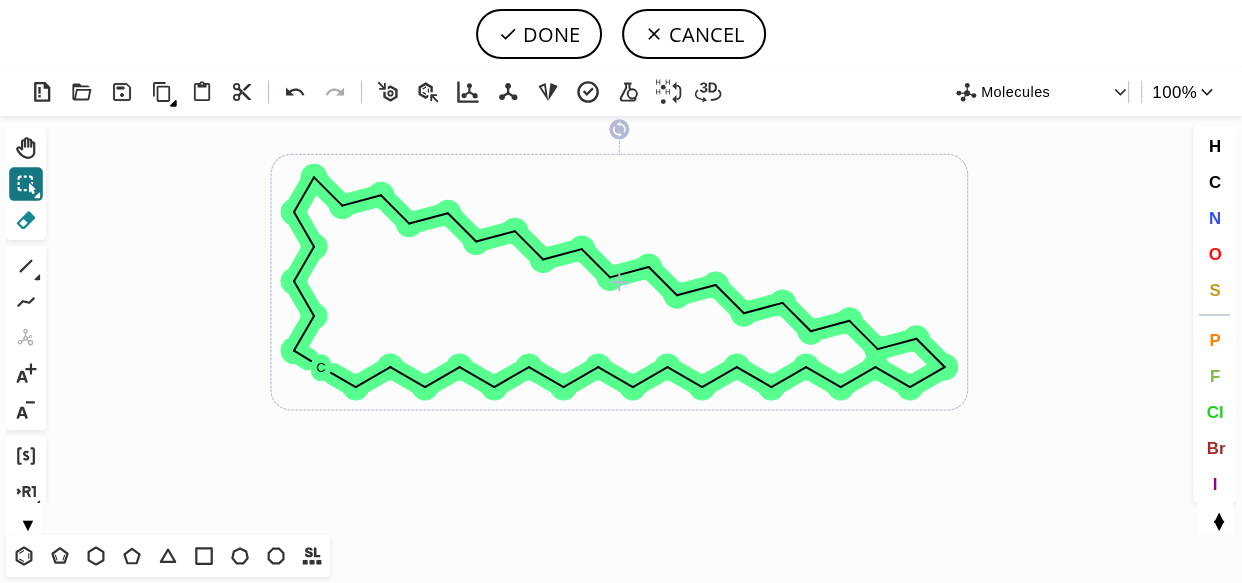 click 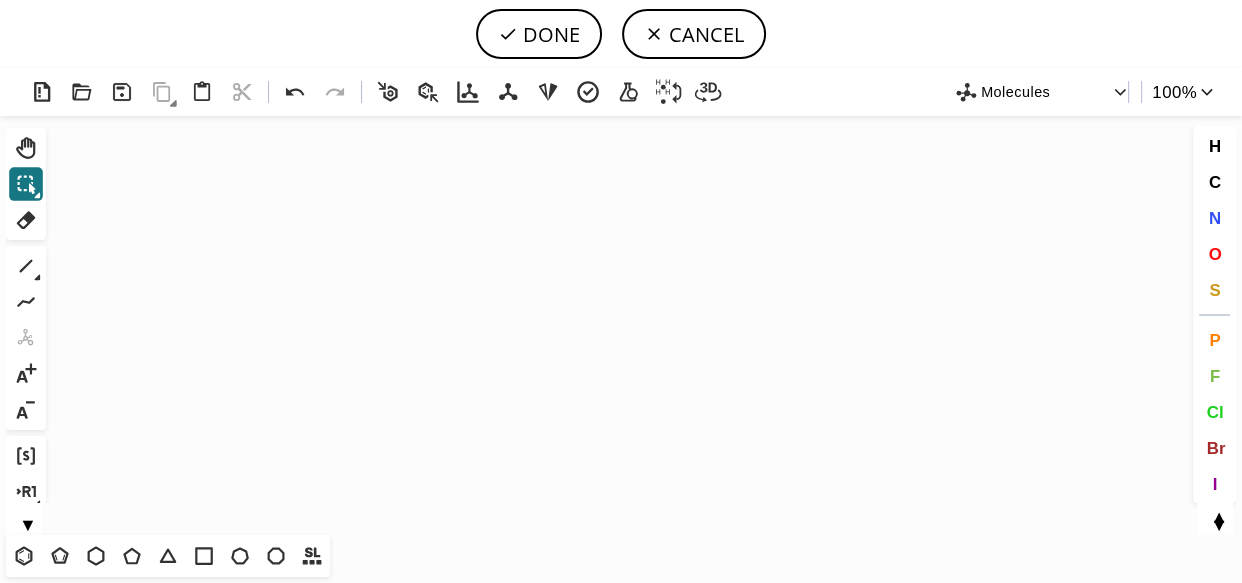 click on "▼" at bounding box center [27, 522] 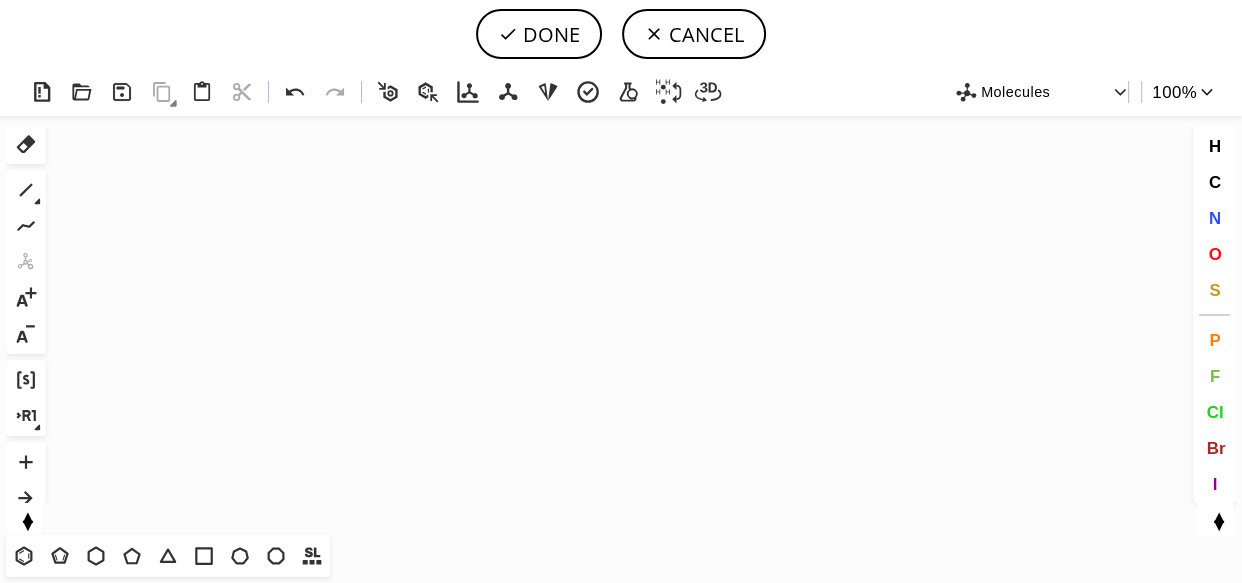 click on "▲" at bounding box center (27, 514) 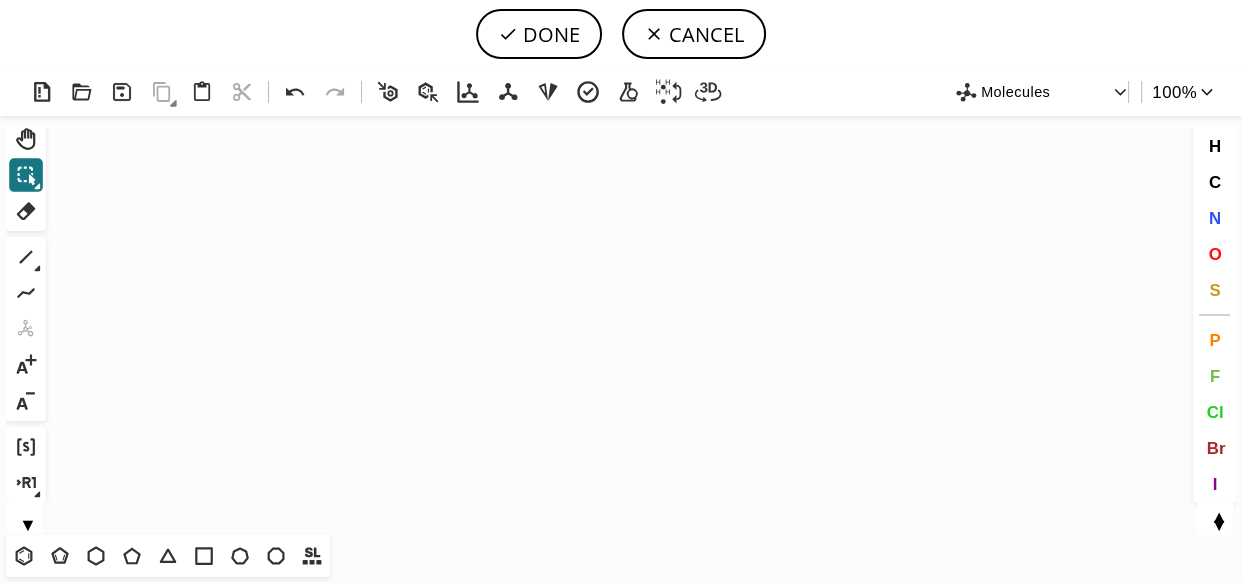 scroll, scrollTop: 0, scrollLeft: 0, axis: both 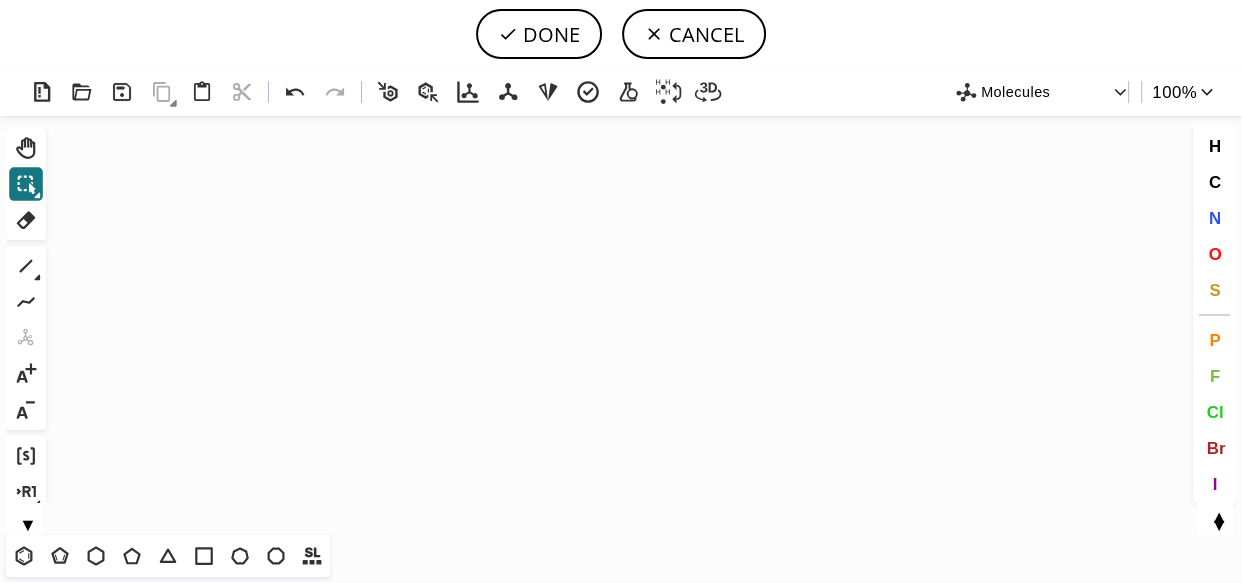 click on "▼" at bounding box center (27, 522) 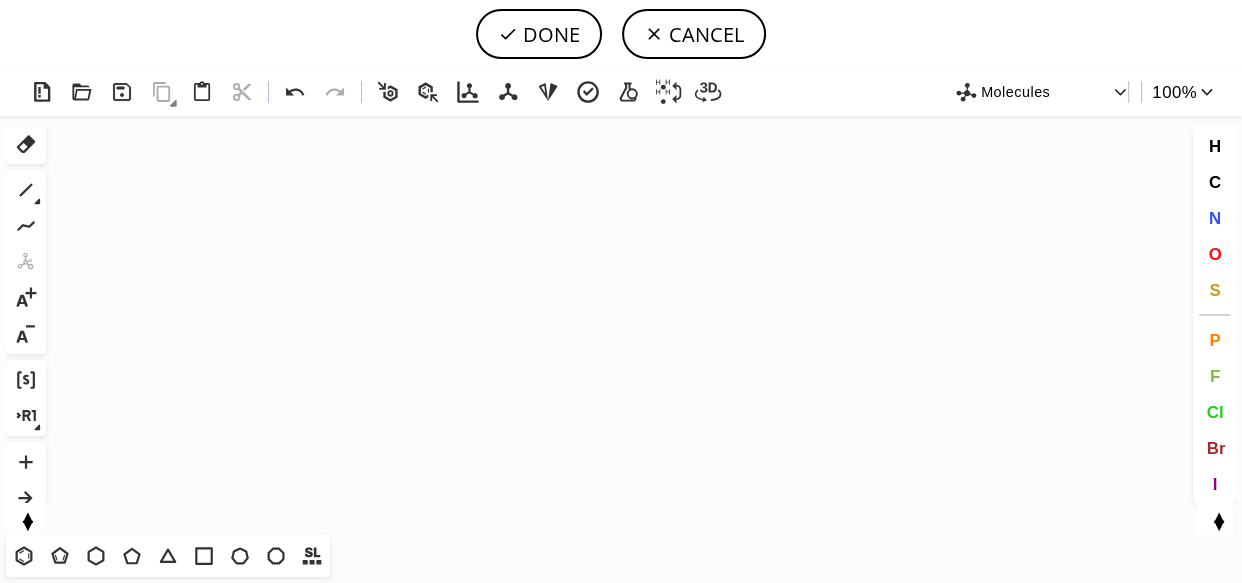 click on "▲" at bounding box center [27, 514] 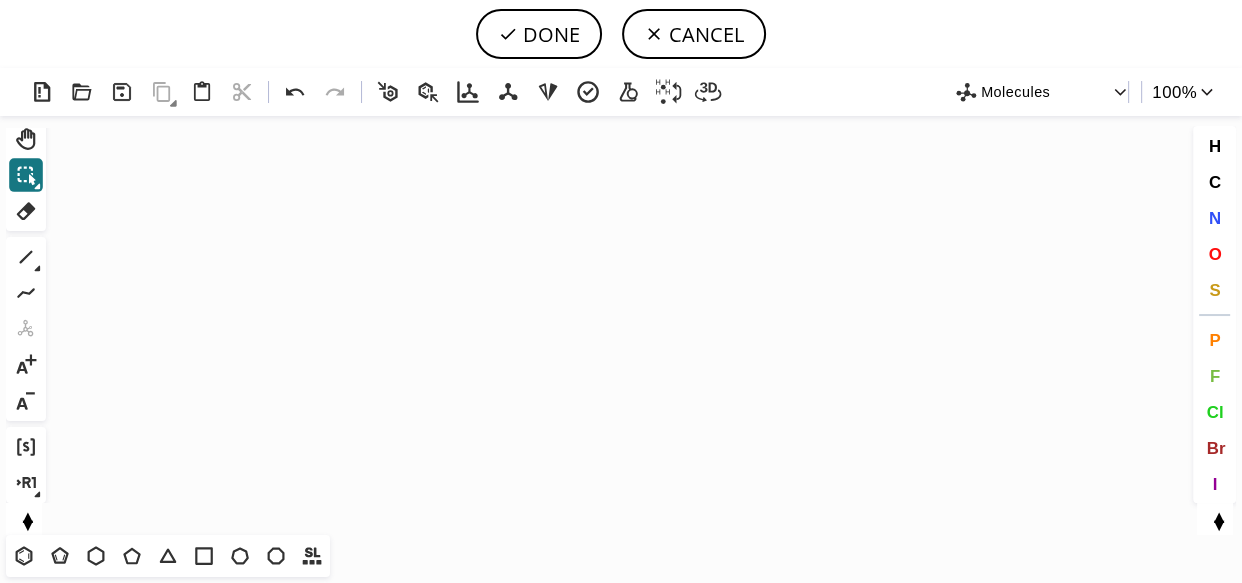 scroll, scrollTop: 0, scrollLeft: 0, axis: both 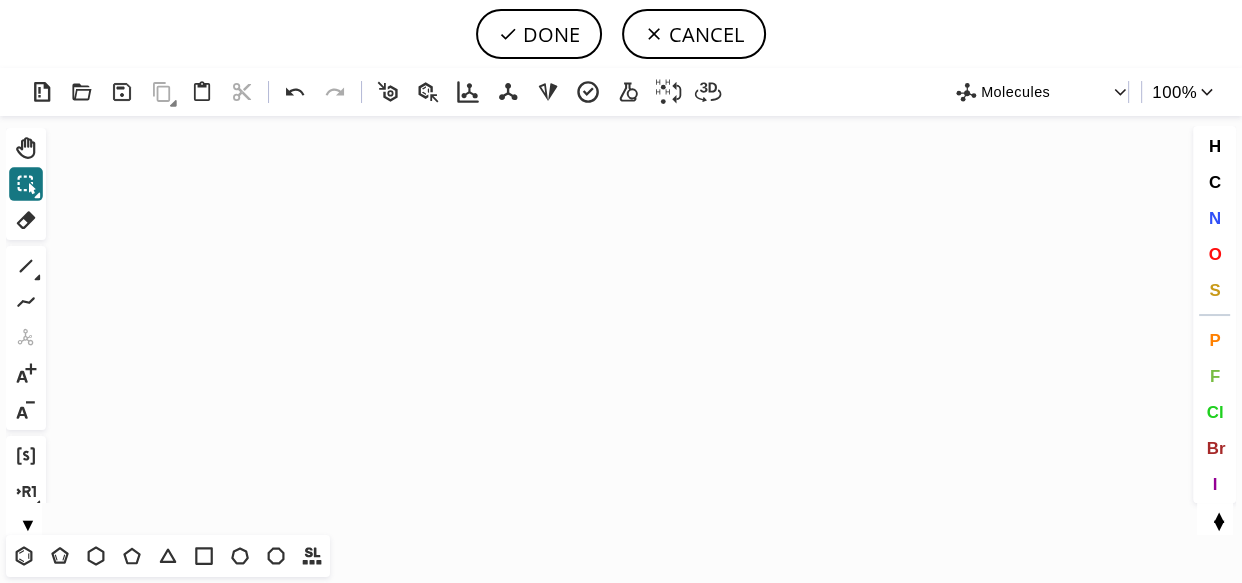 click on "▼" at bounding box center (27, 522) 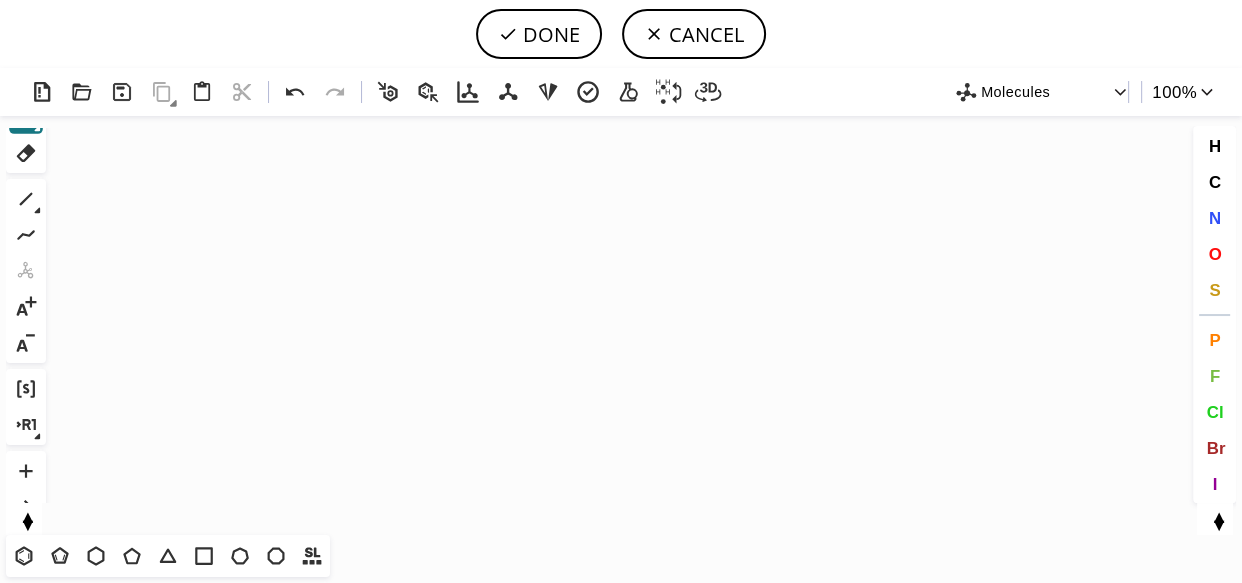 scroll, scrollTop: 76, scrollLeft: 0, axis: vertical 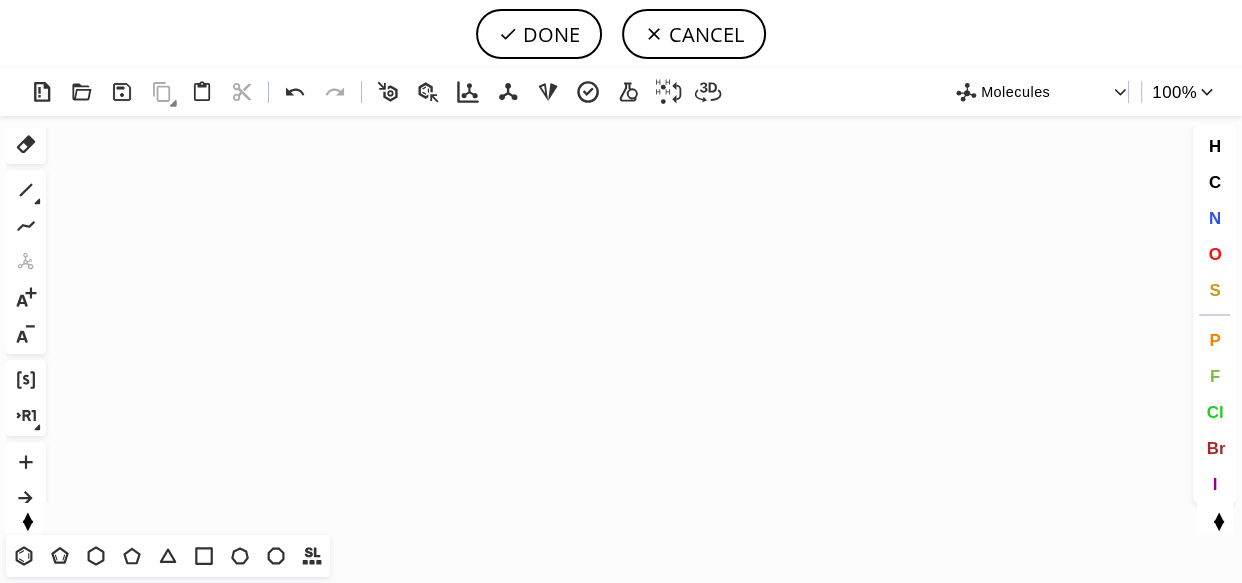 click on "▲" at bounding box center [27, 514] 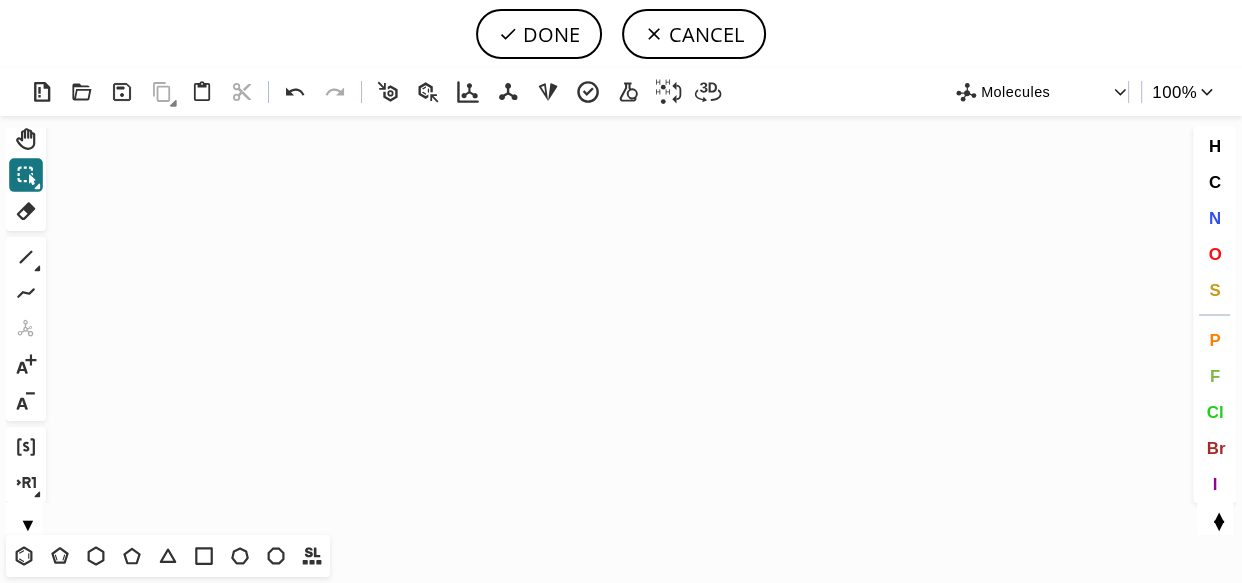 scroll, scrollTop: 0, scrollLeft: 0, axis: both 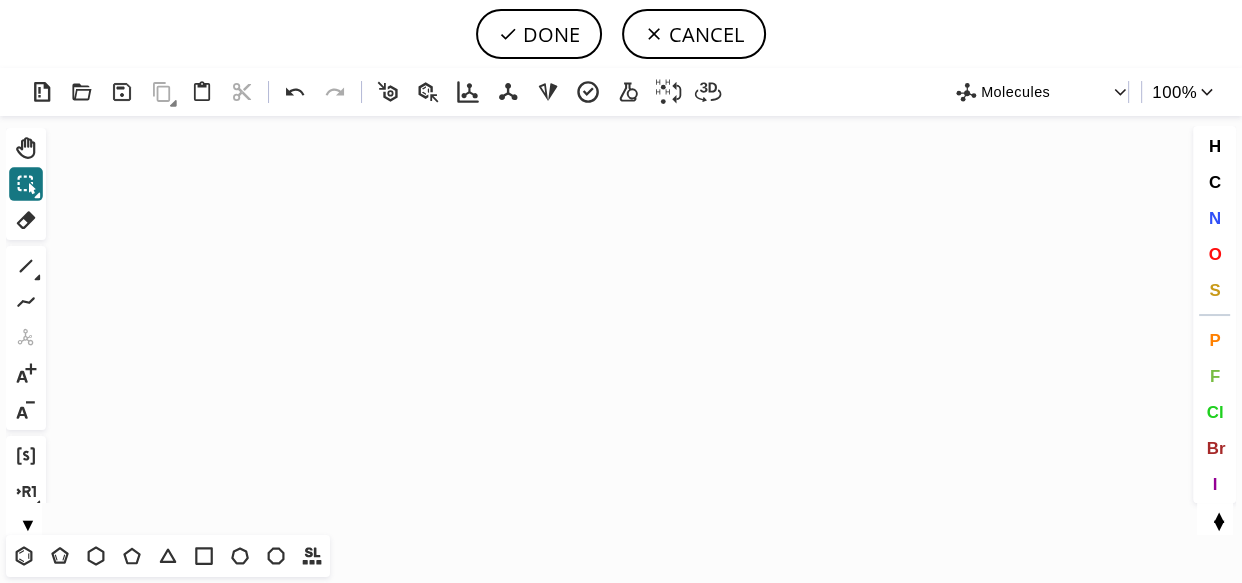 click on "▼" at bounding box center (27, 522) 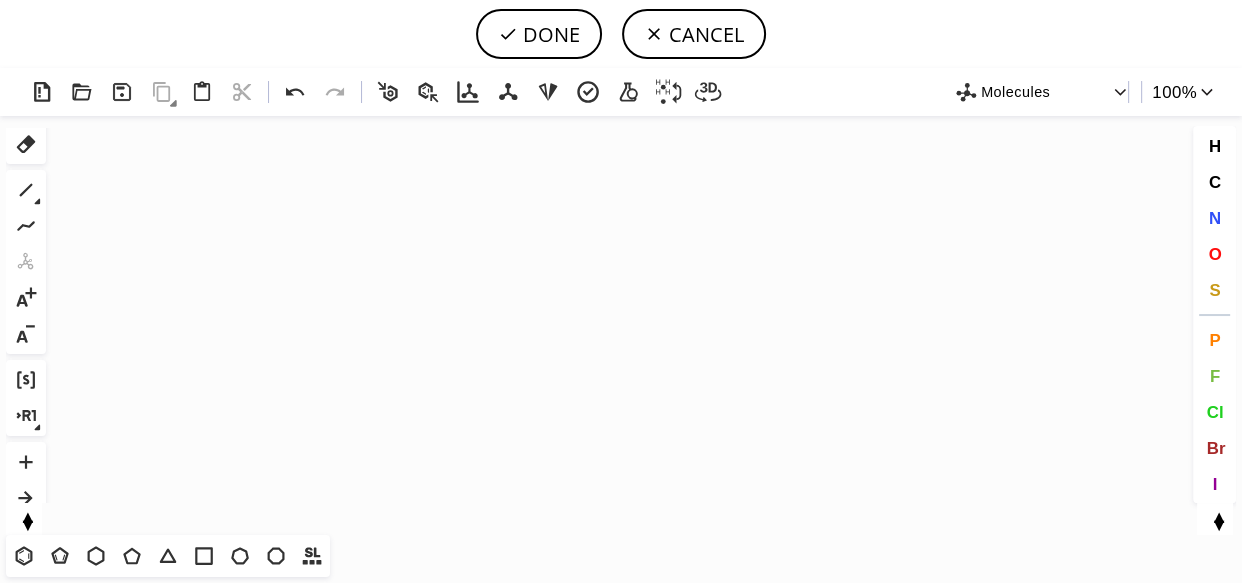 click on "▲" at bounding box center (27, 514) 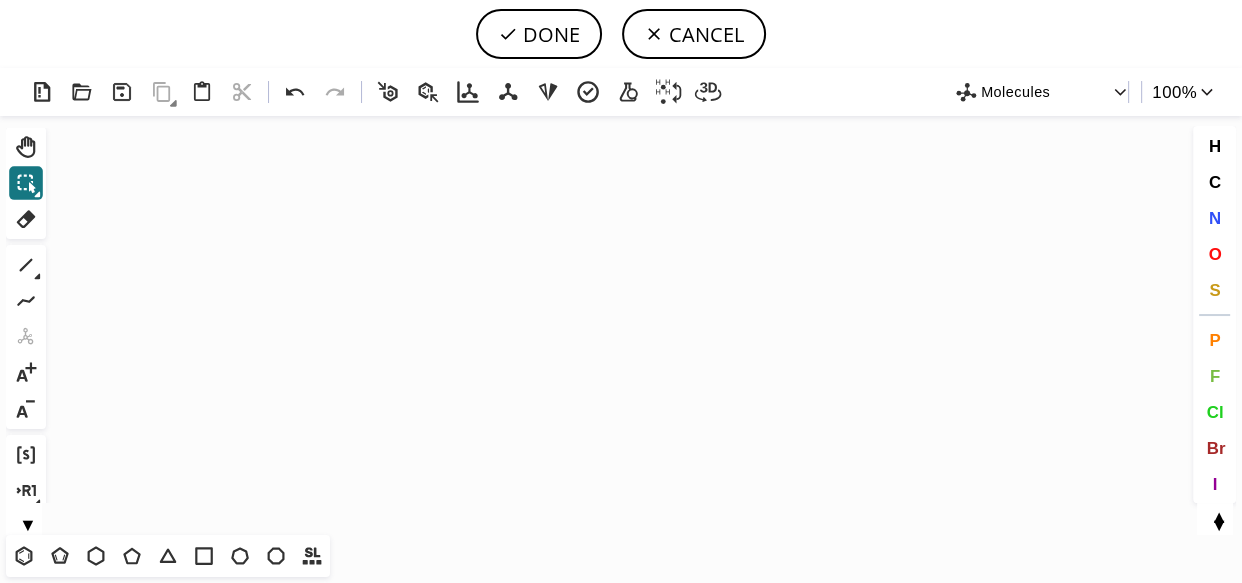 scroll, scrollTop: 0, scrollLeft: 0, axis: both 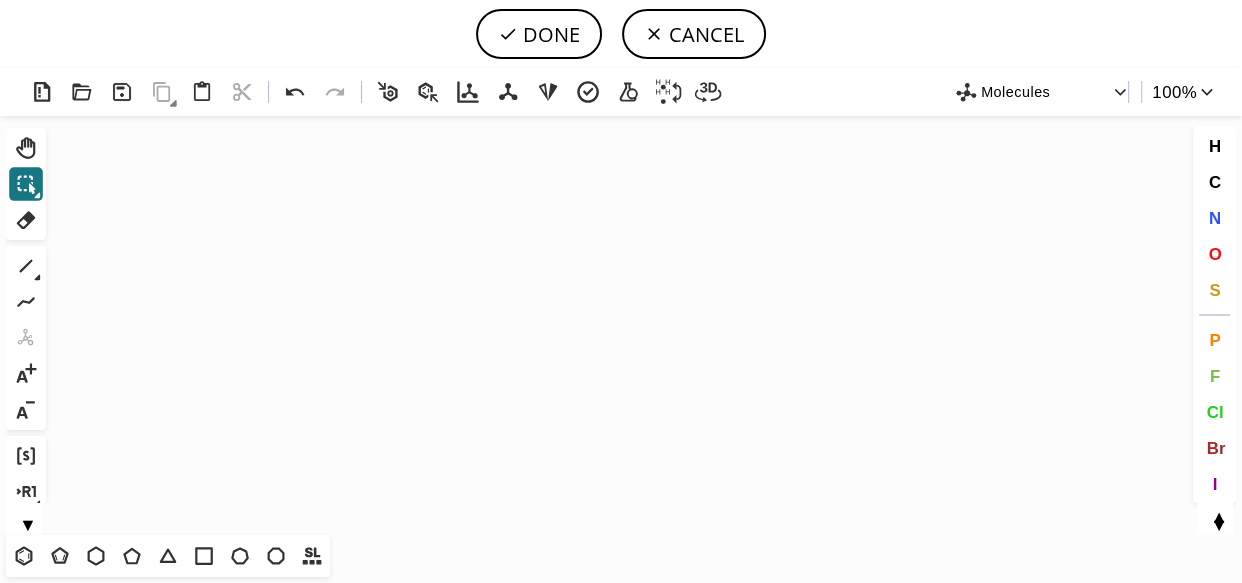 click on "▼" at bounding box center [24, 519] 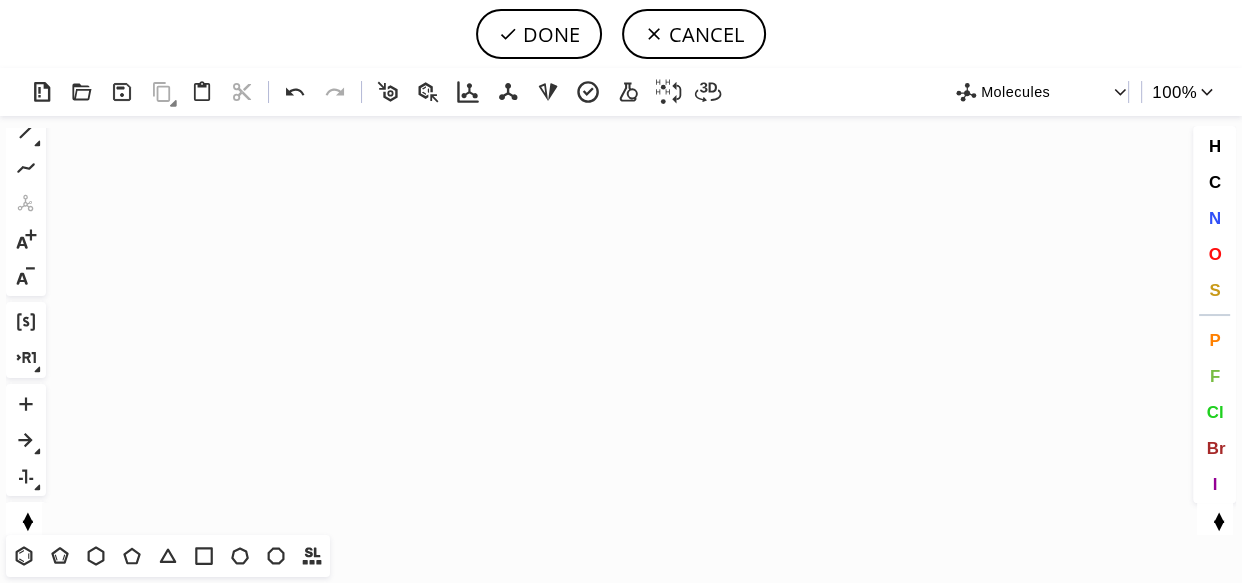click on "▲" at bounding box center (27, 514) 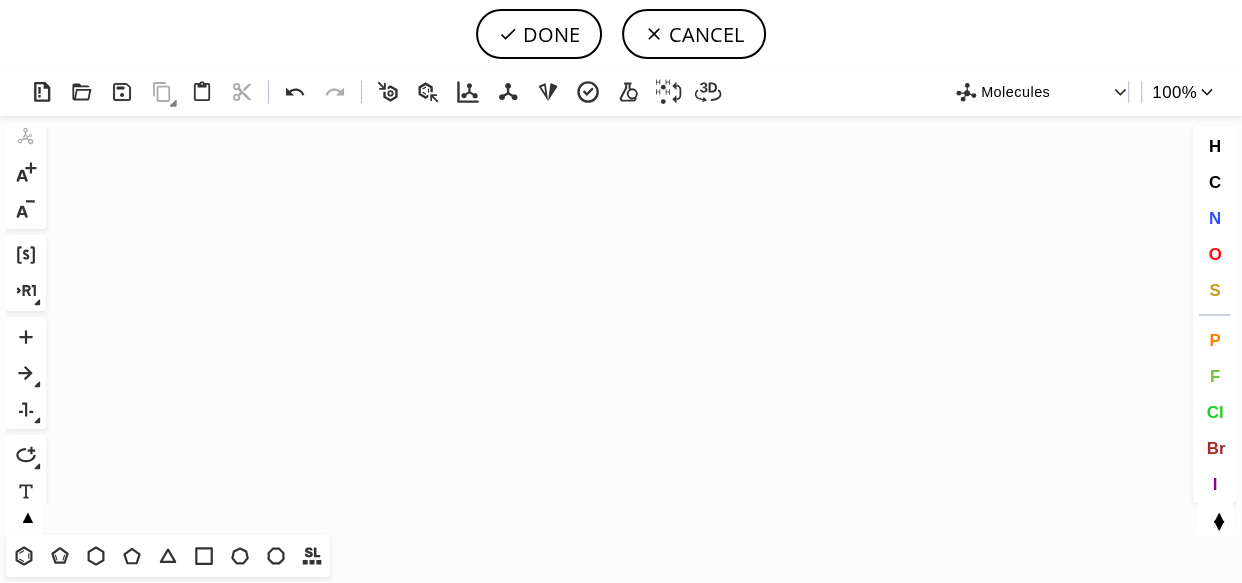 scroll, scrollTop: 250, scrollLeft: 0, axis: vertical 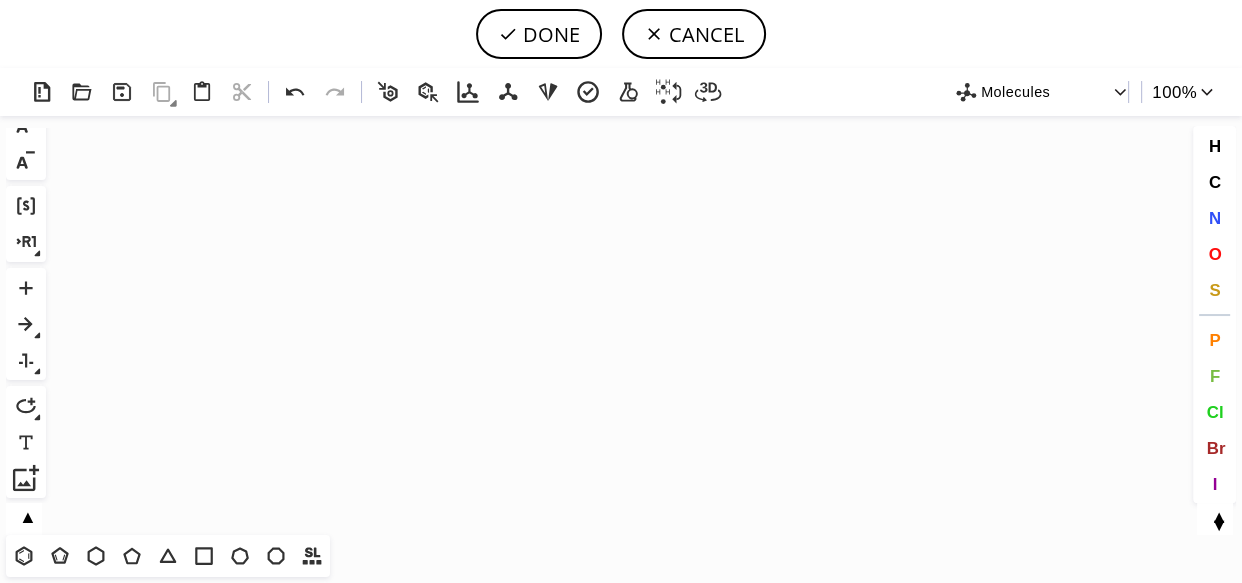 click on "▲" at bounding box center [27, 514] 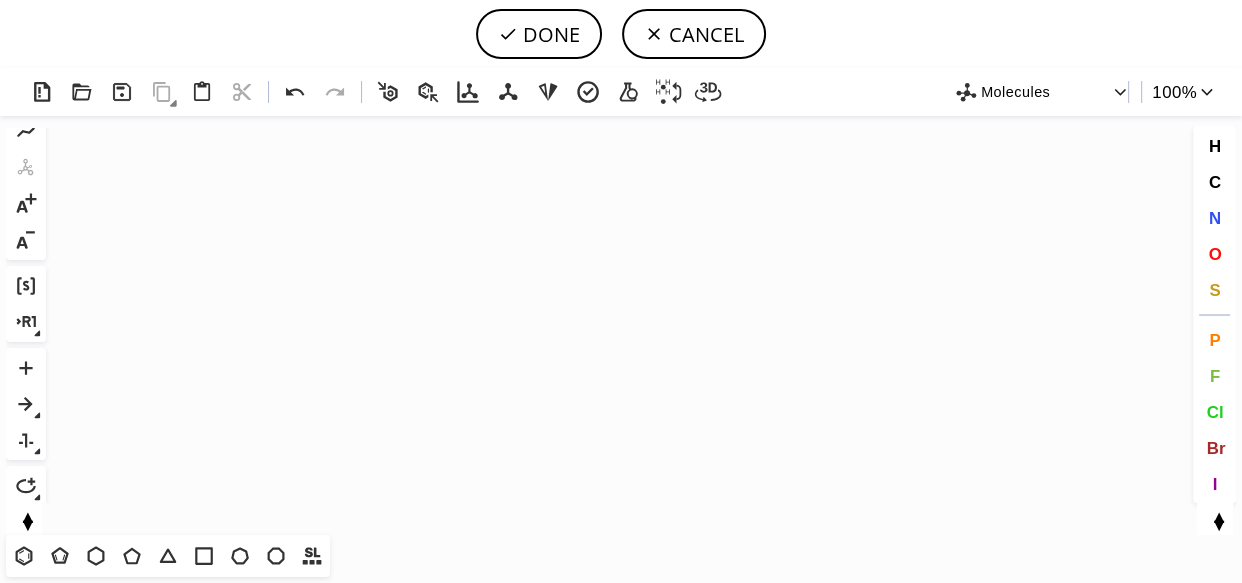 scroll, scrollTop: 167, scrollLeft: 0, axis: vertical 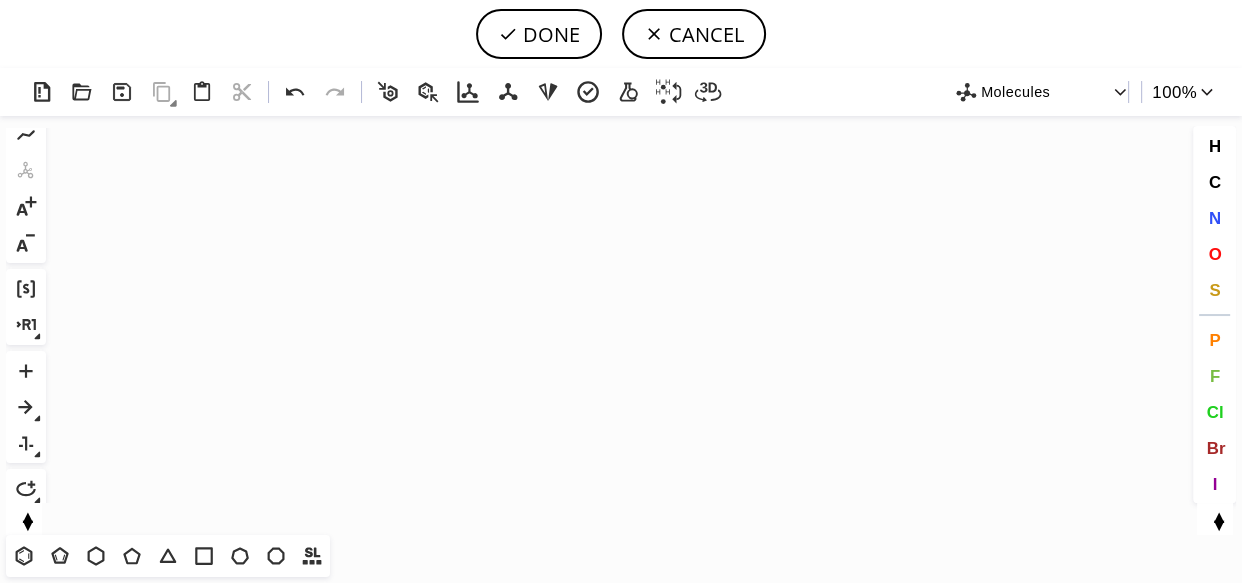 click on "▲" at bounding box center [27, 514] 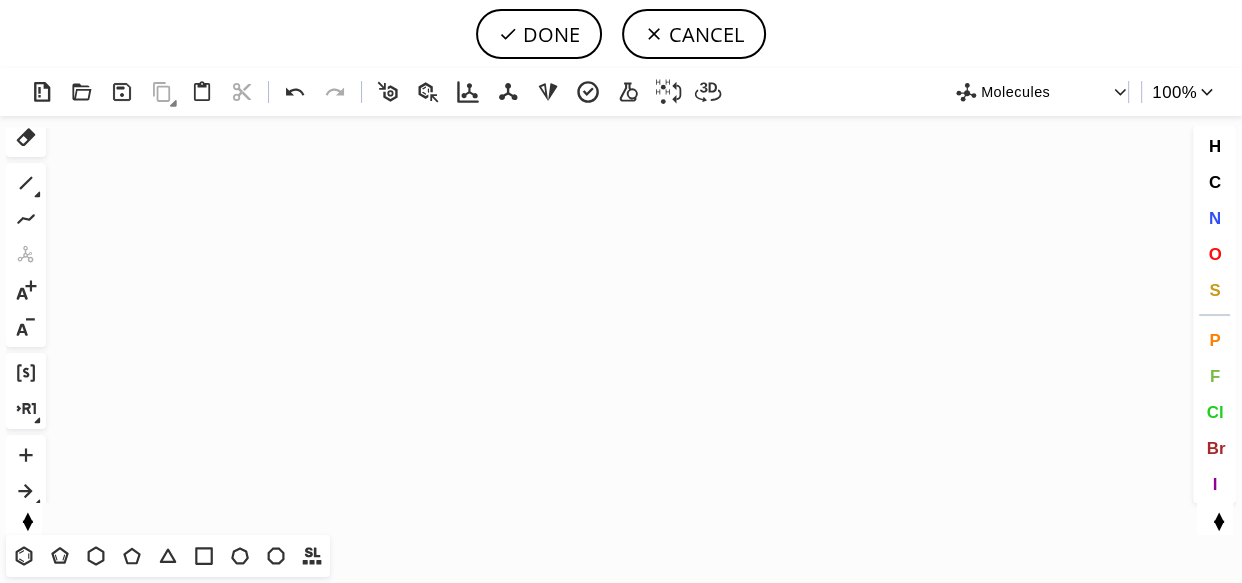 click on "▲" at bounding box center [27, 514] 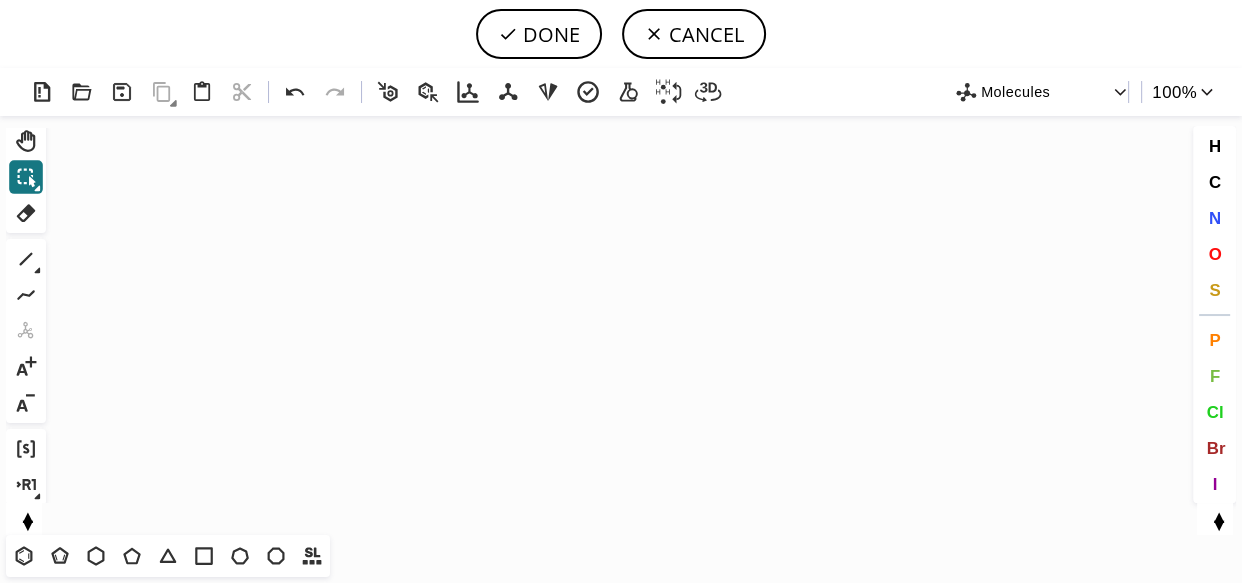 click on "▲" at bounding box center (27, 514) 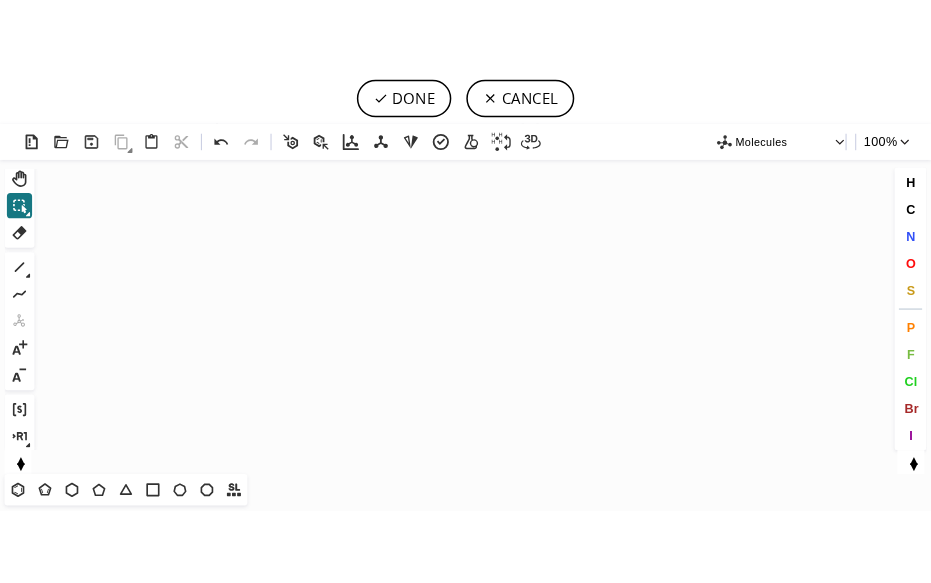 scroll, scrollTop: 0, scrollLeft: 0, axis: both 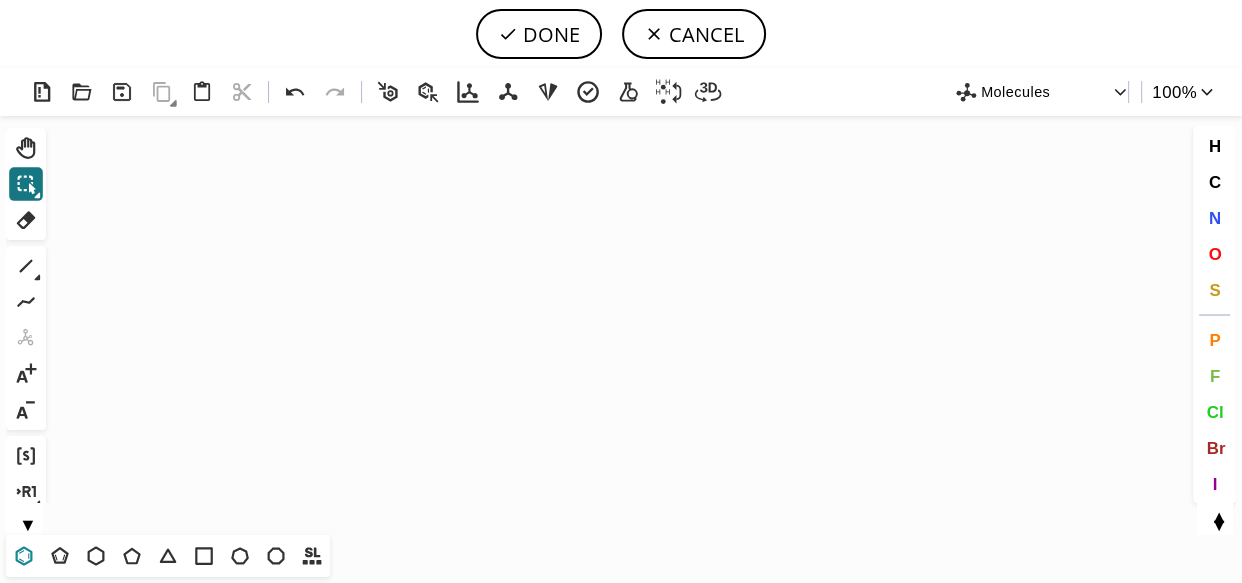 click 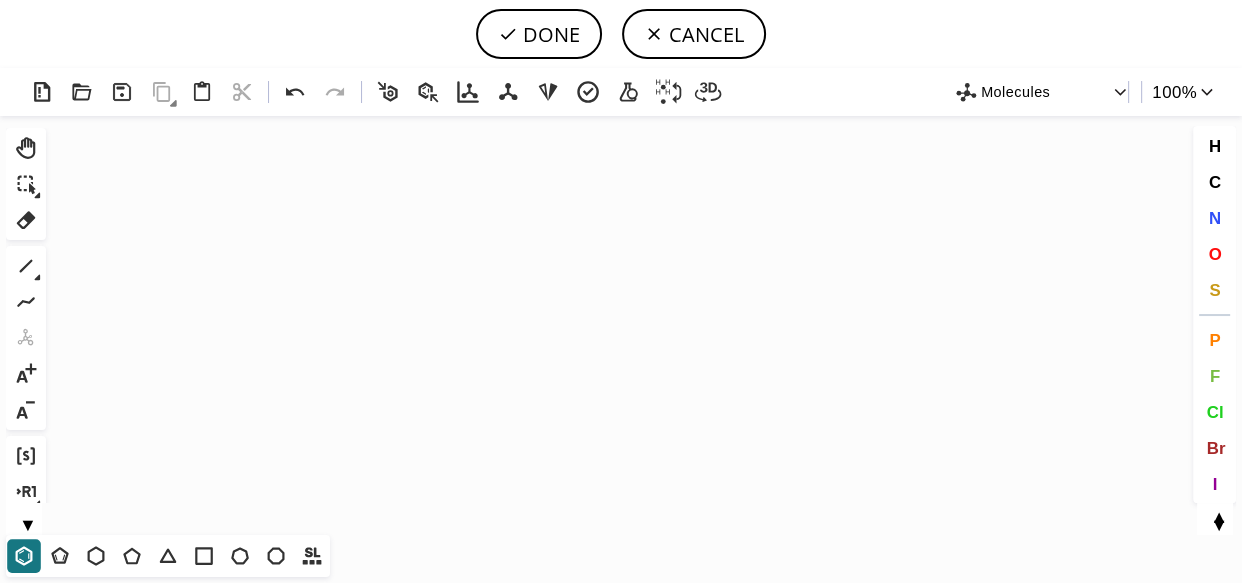 drag, startPoint x: 641, startPoint y: 340, endPoint x: 560, endPoint y: 370, distance: 86.37708 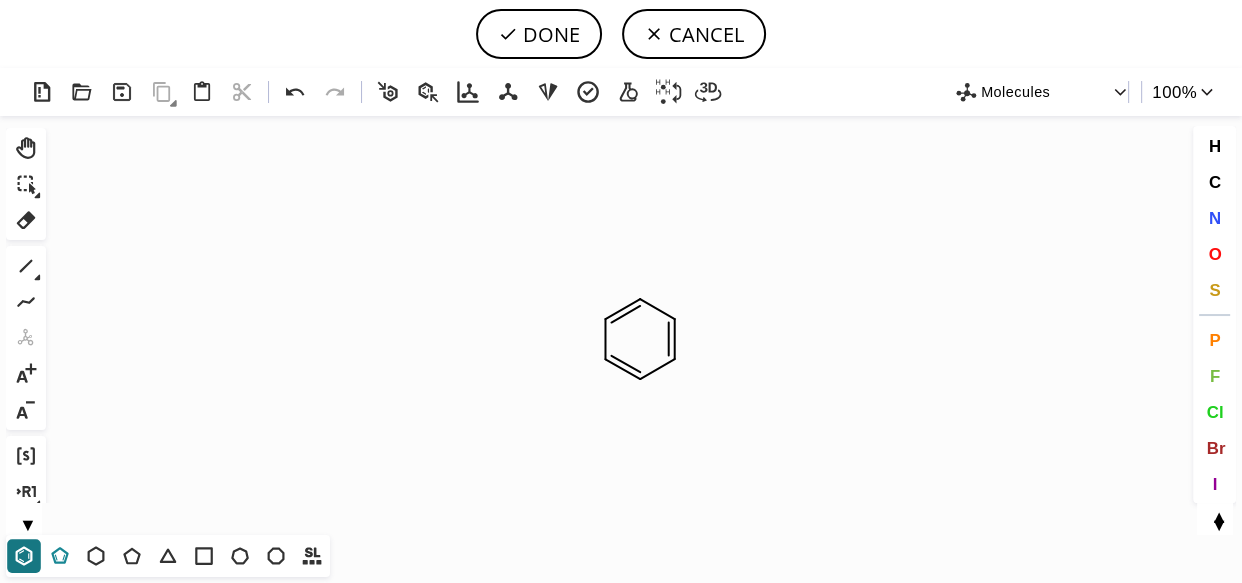 click 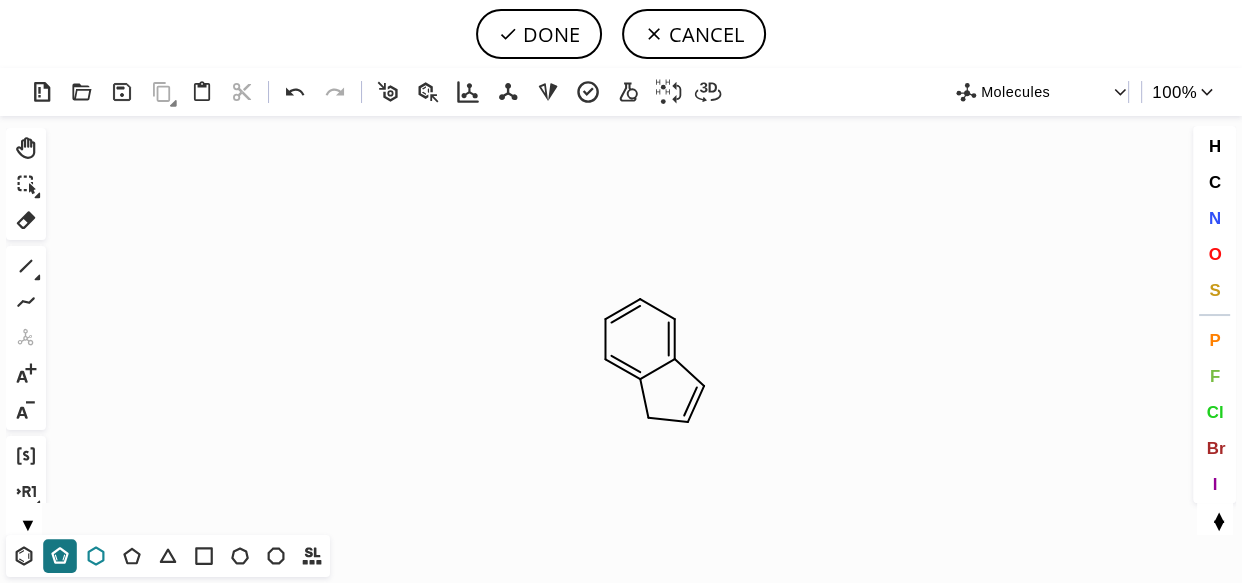 click 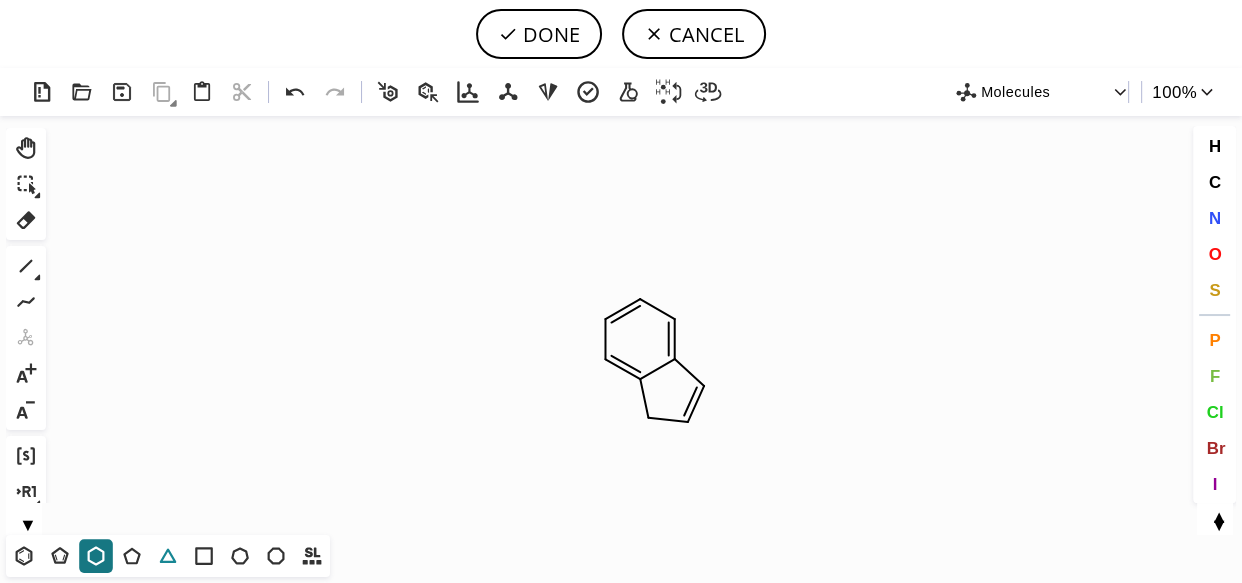 click 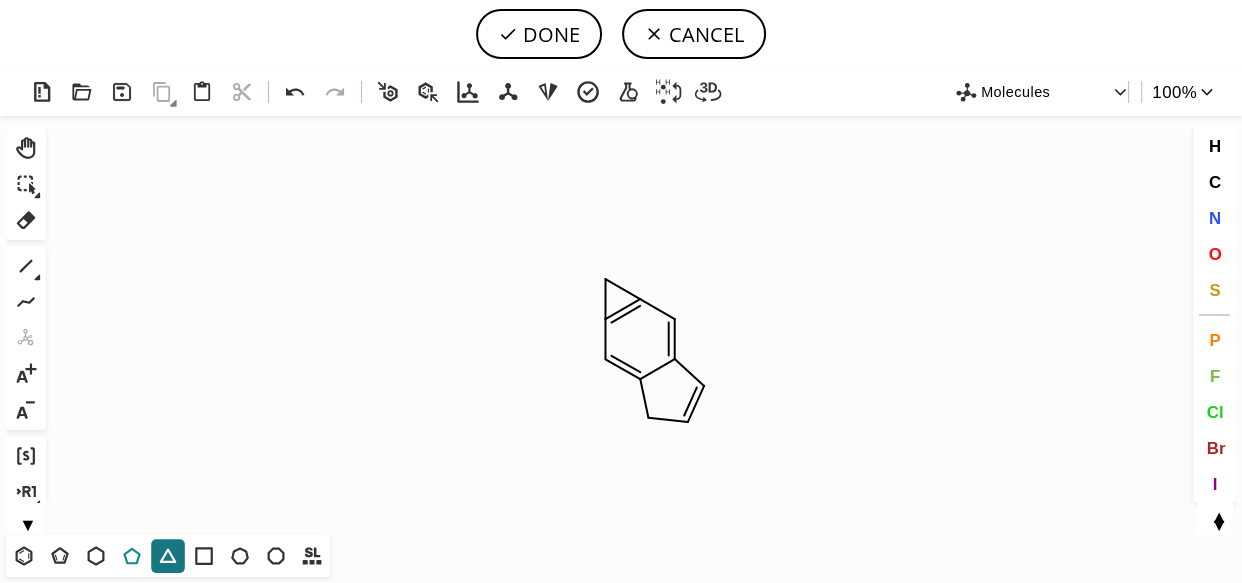 click 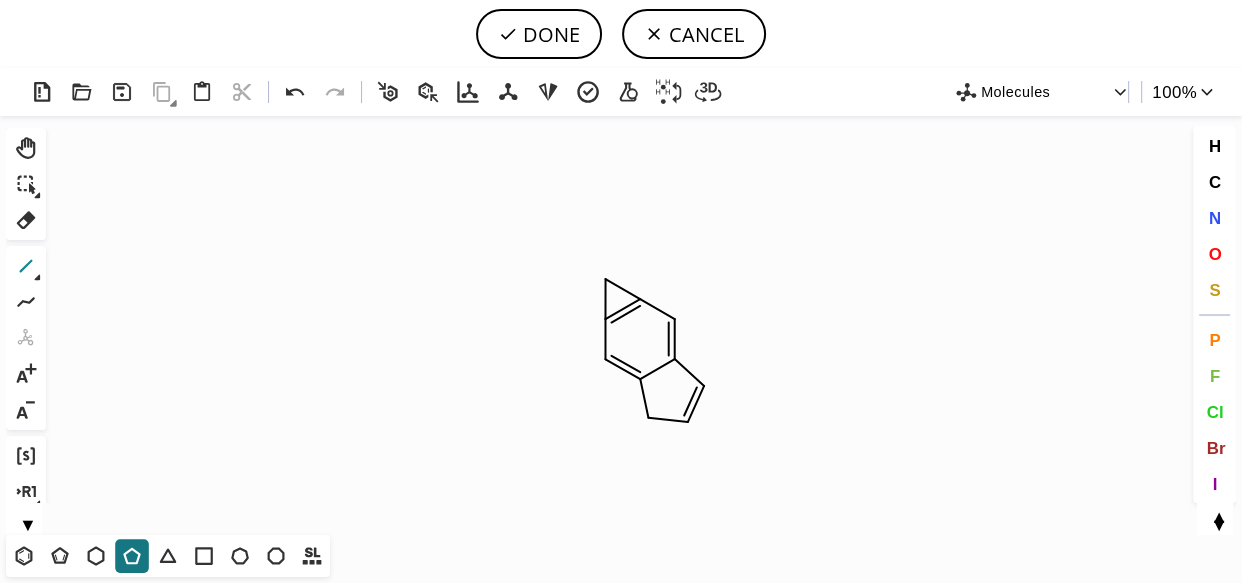 click 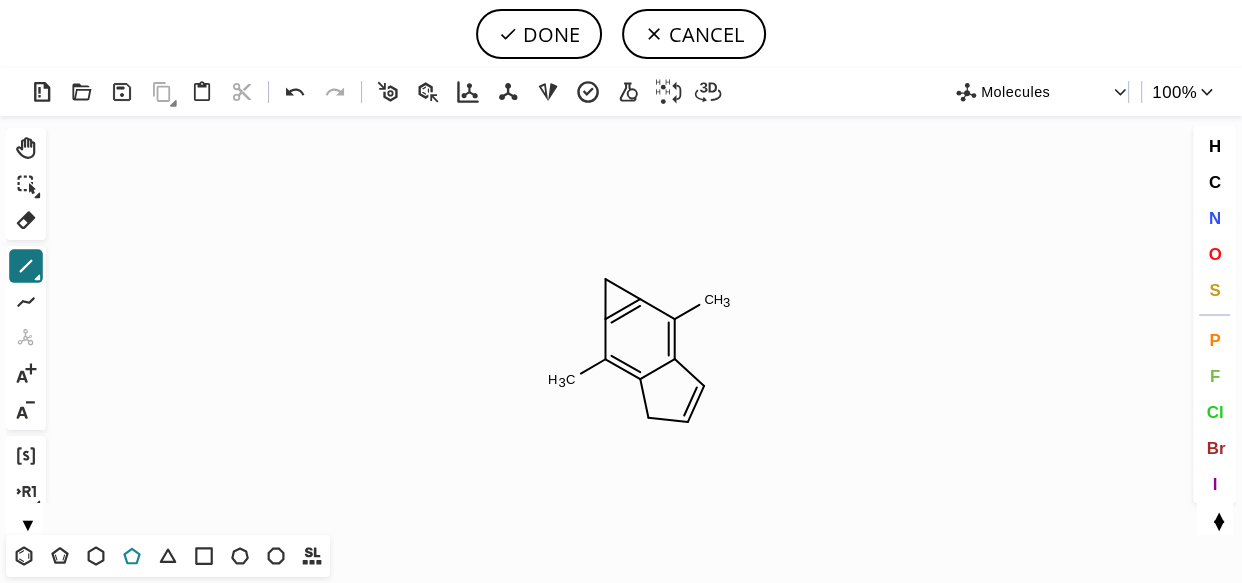 click 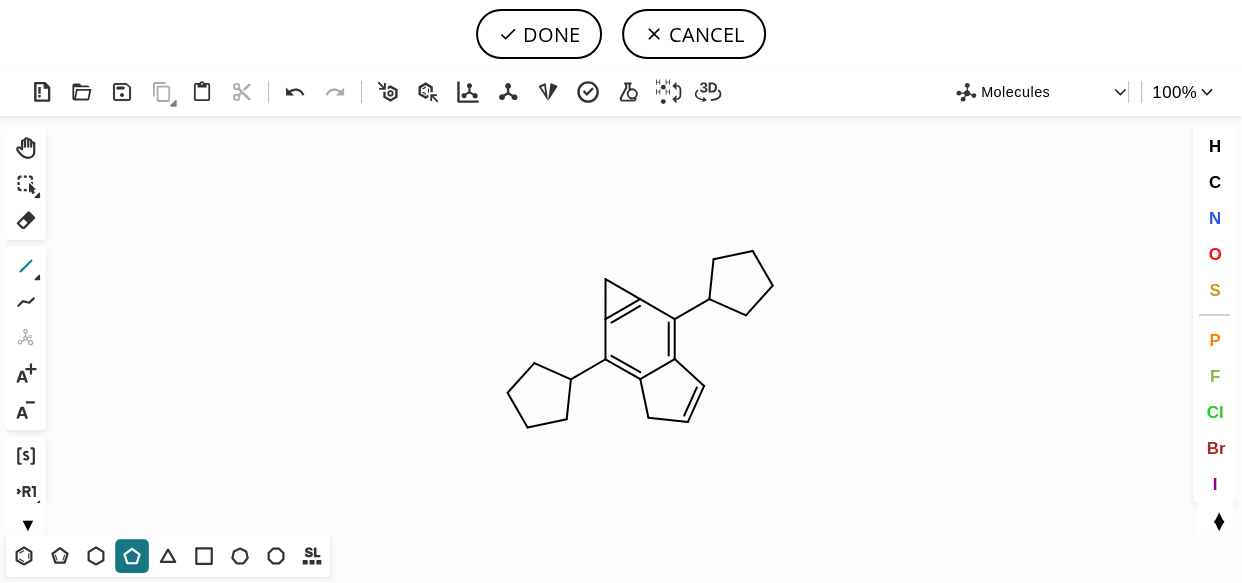 click 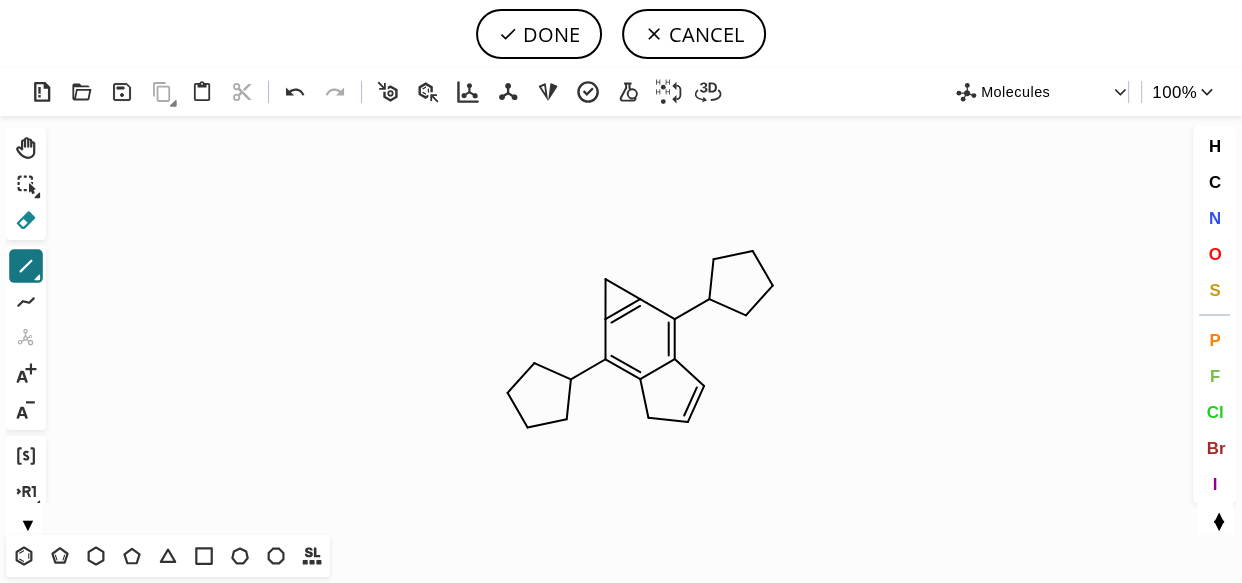click 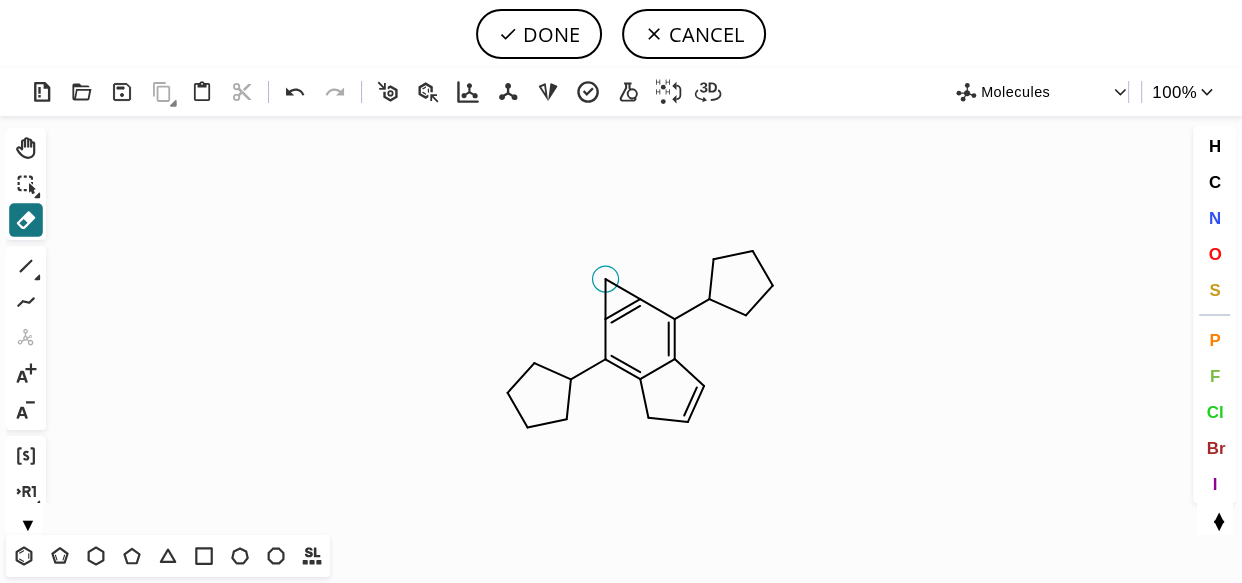 click 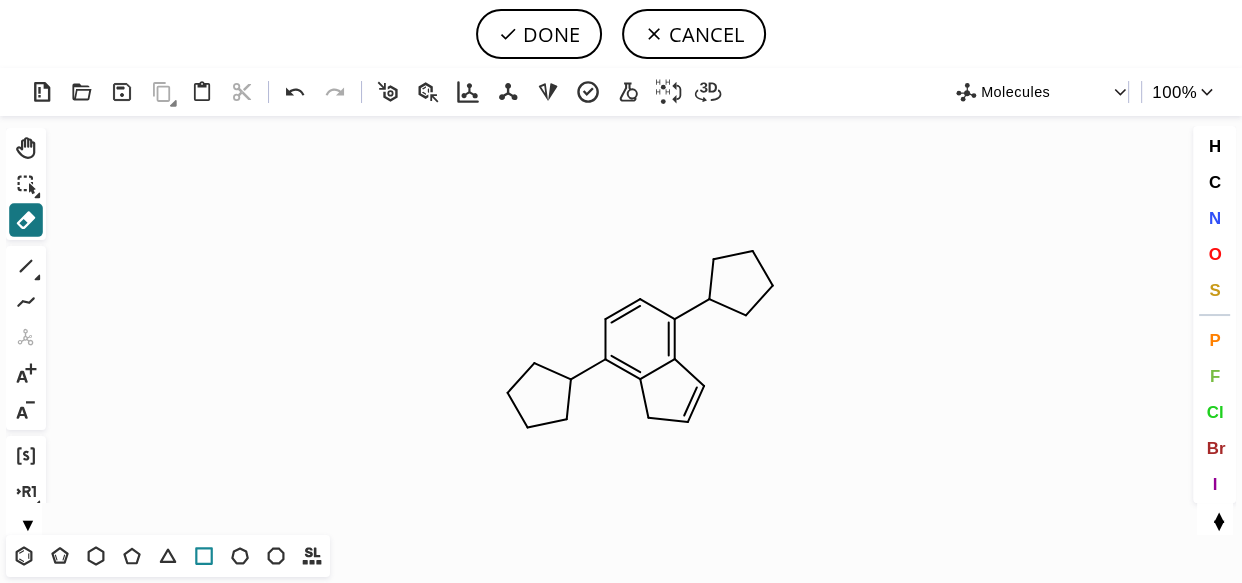click 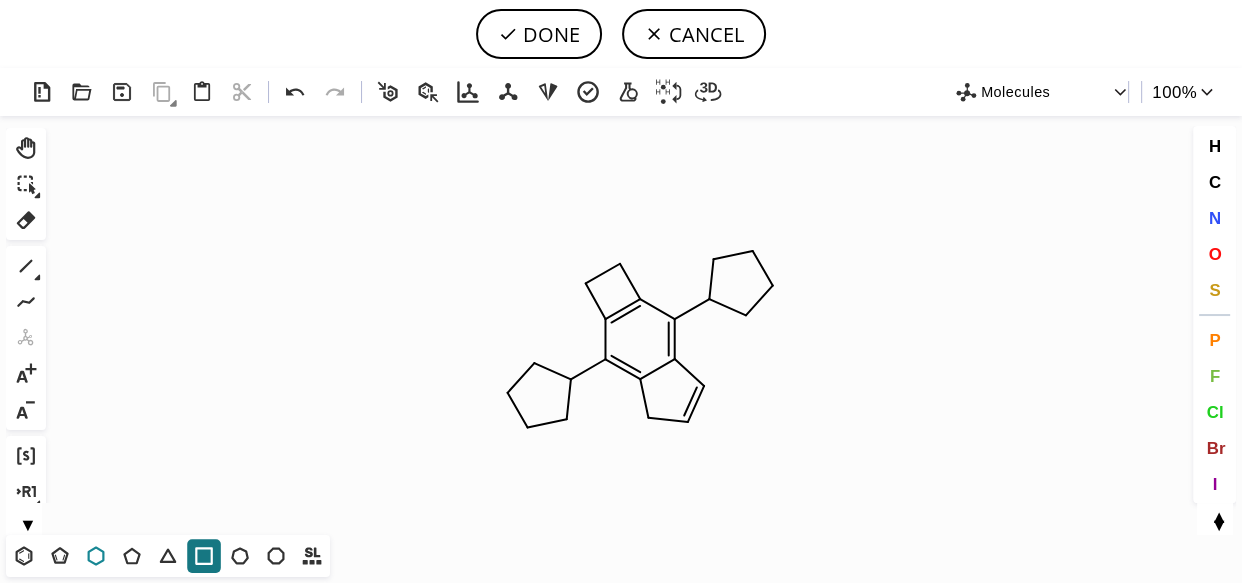click 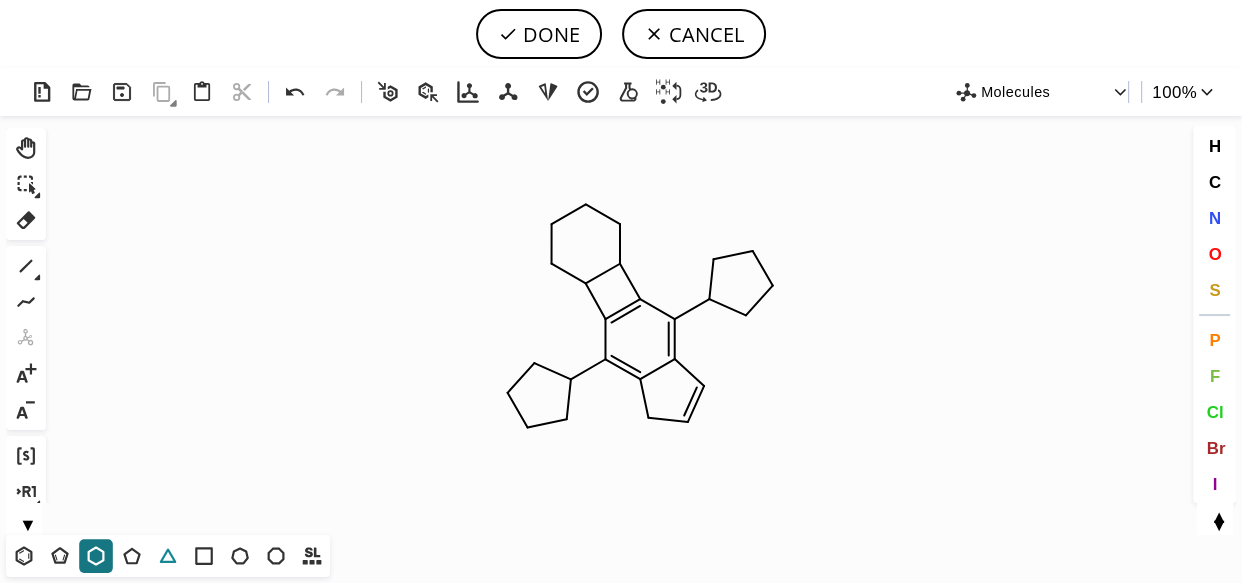 click on "T" at bounding box center [168, 556] 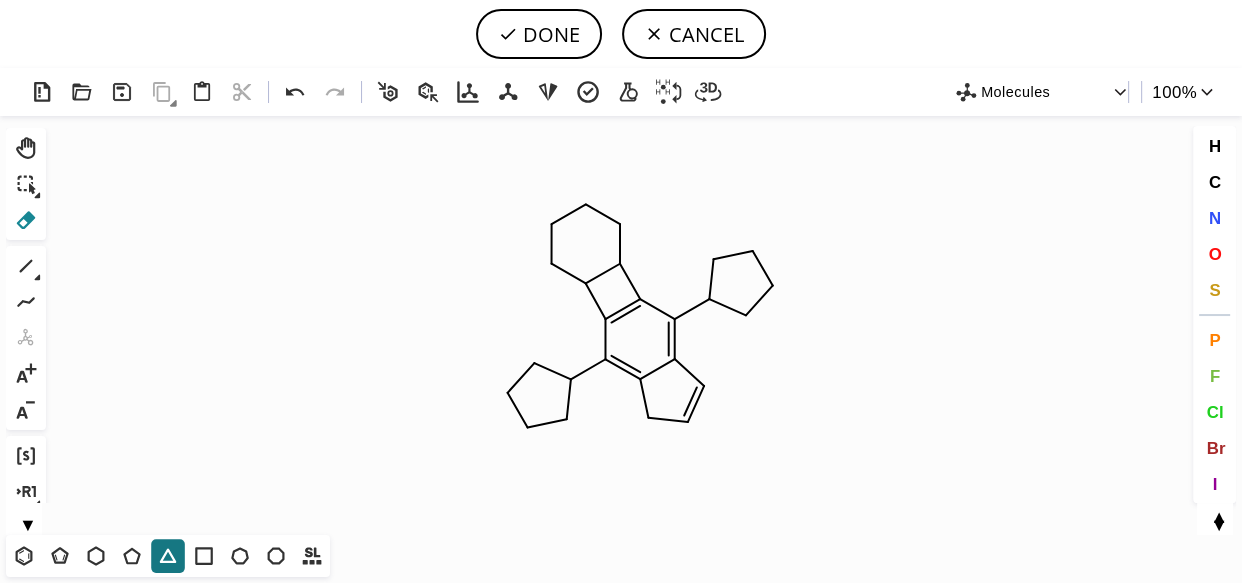 click 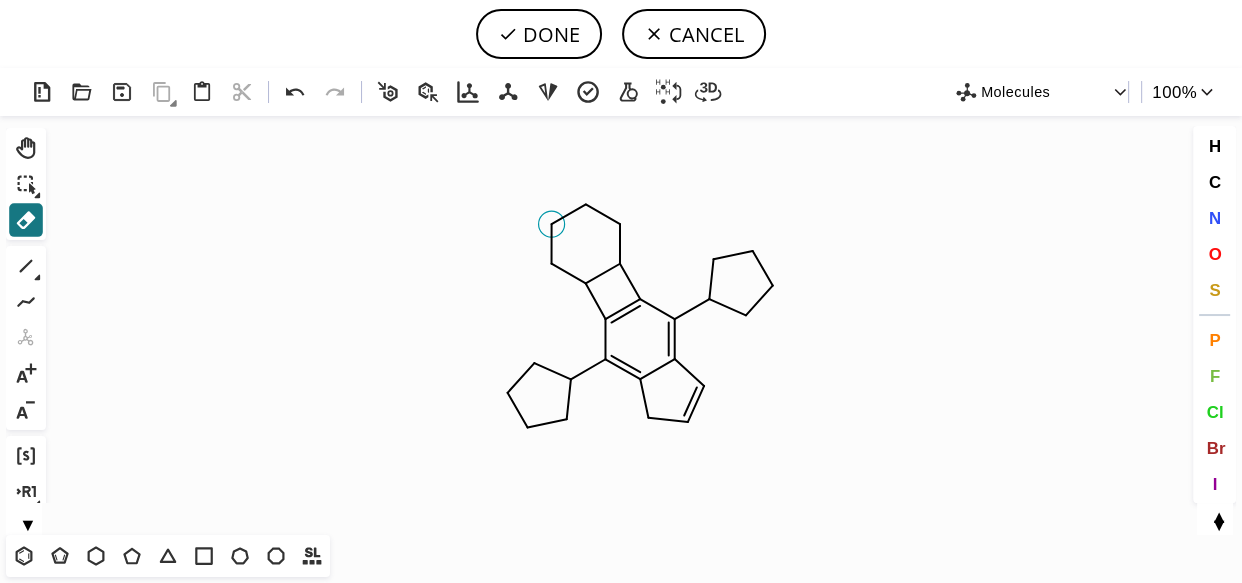 click 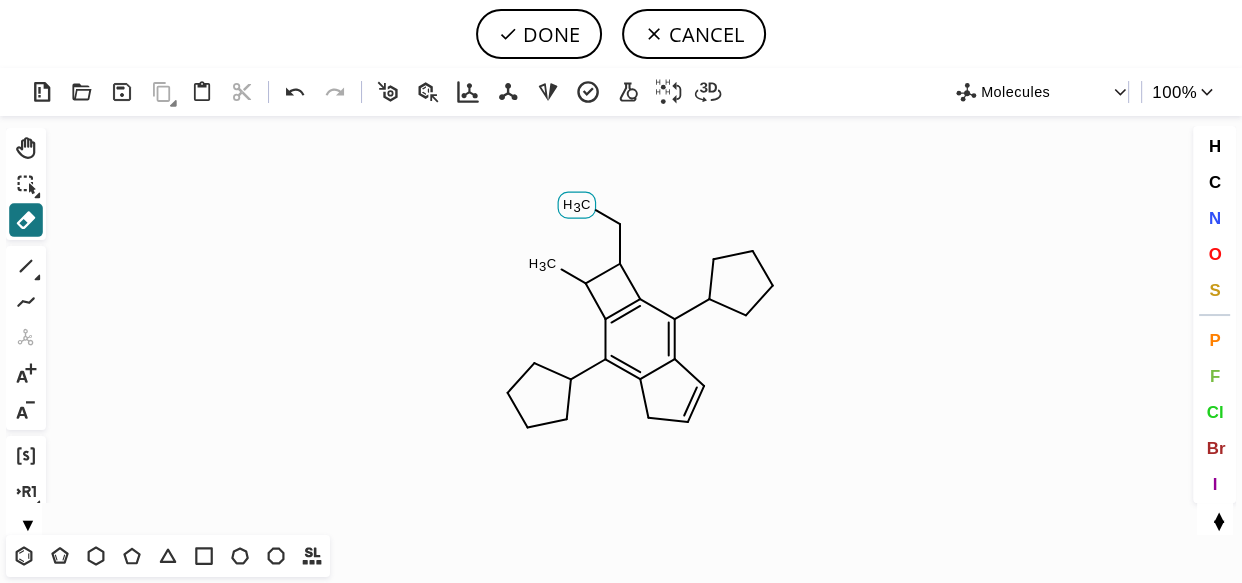 click on "3" 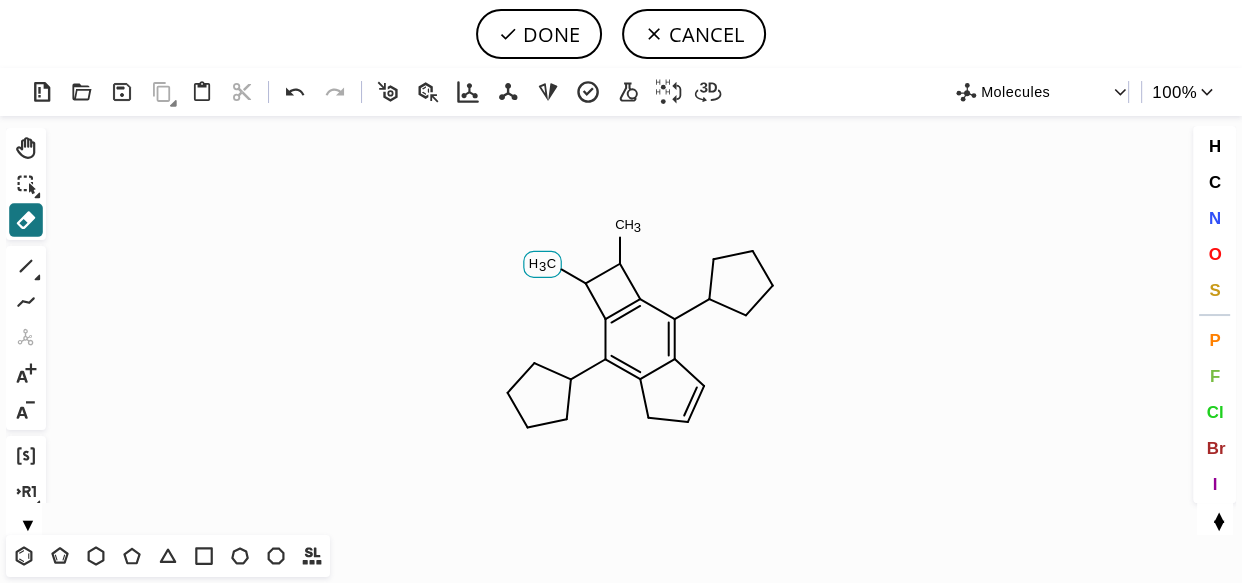 click on "3" 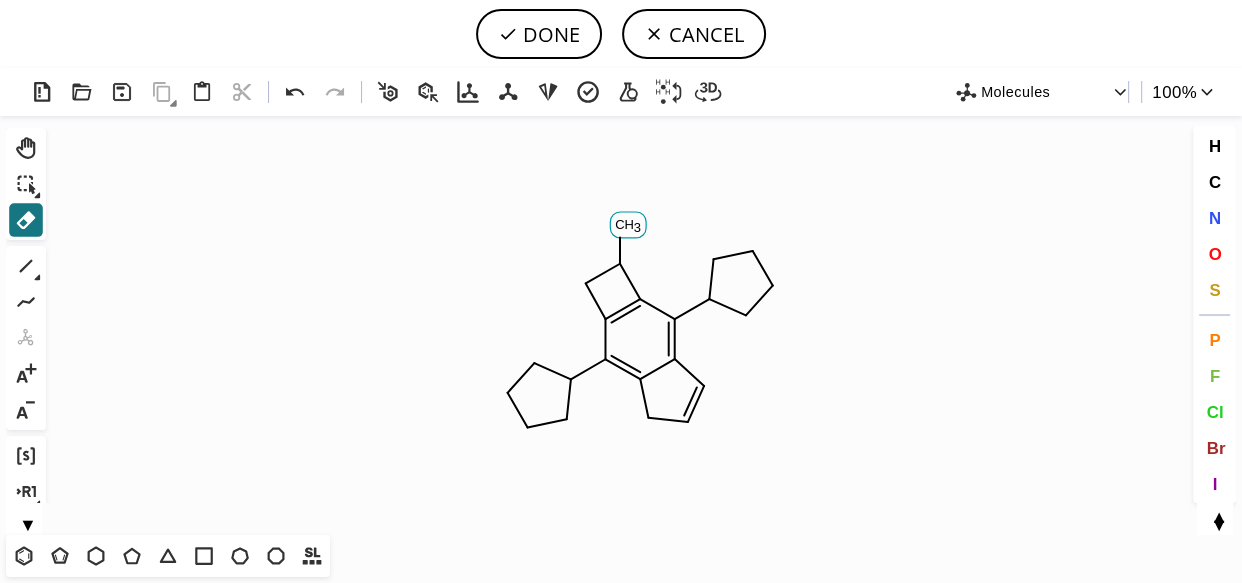 click on "H" 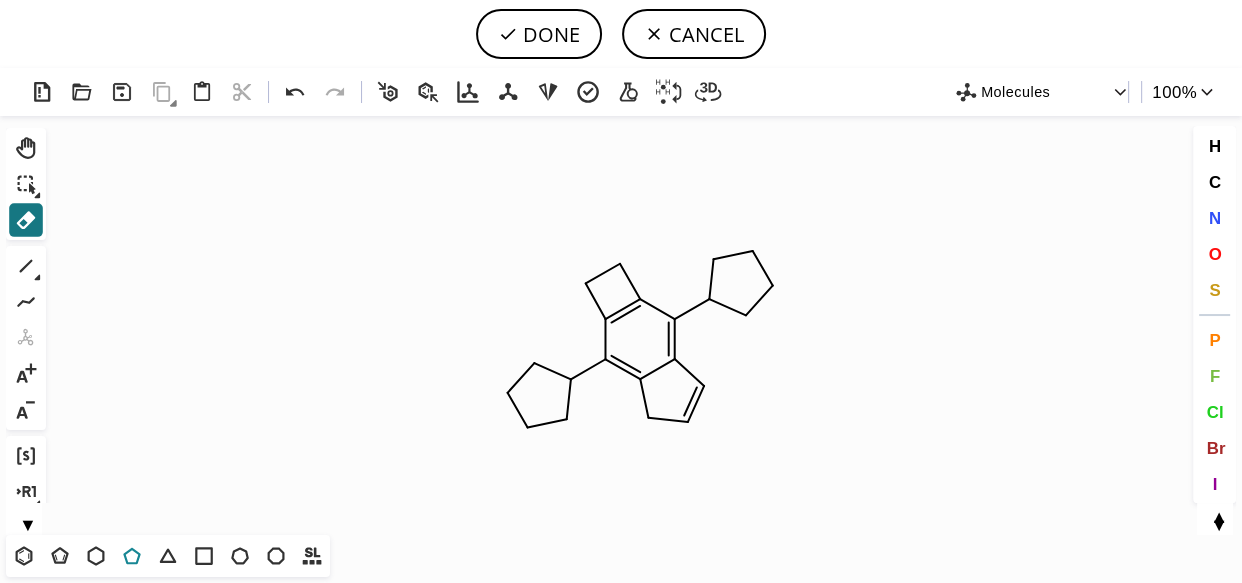 click 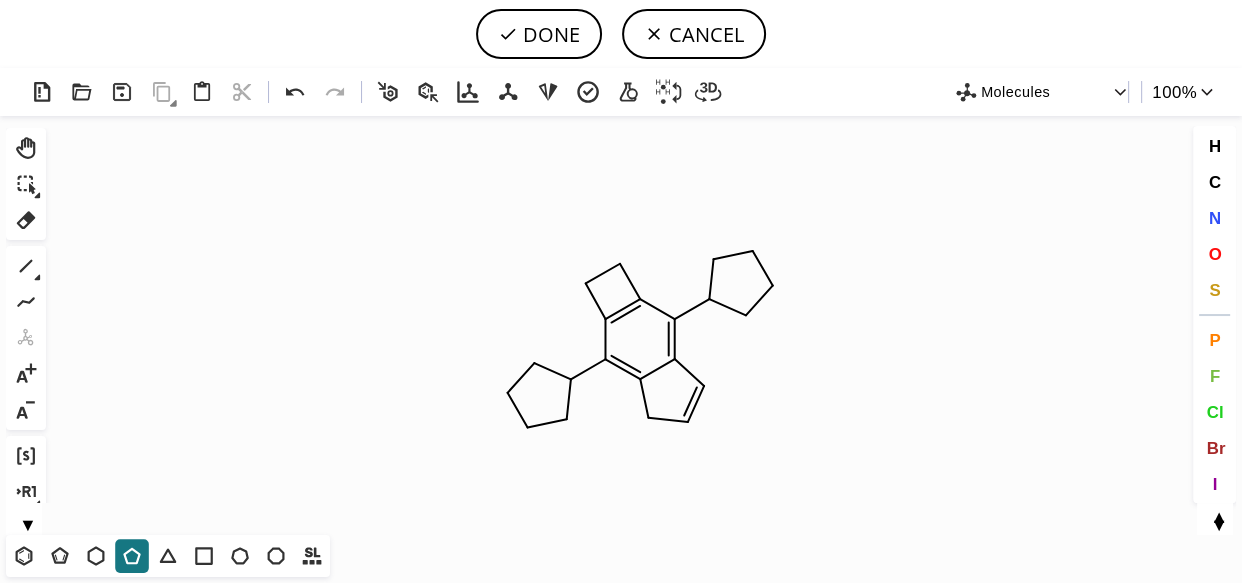 click on "T T T T T T T T Shift+T" at bounding box center (168, 556) 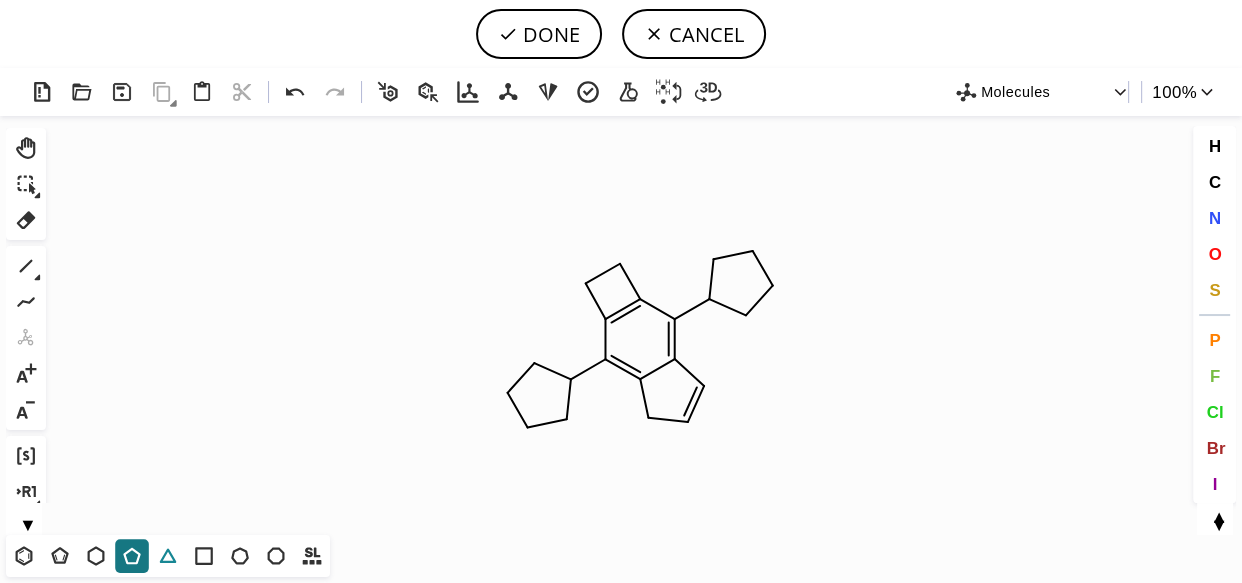 click 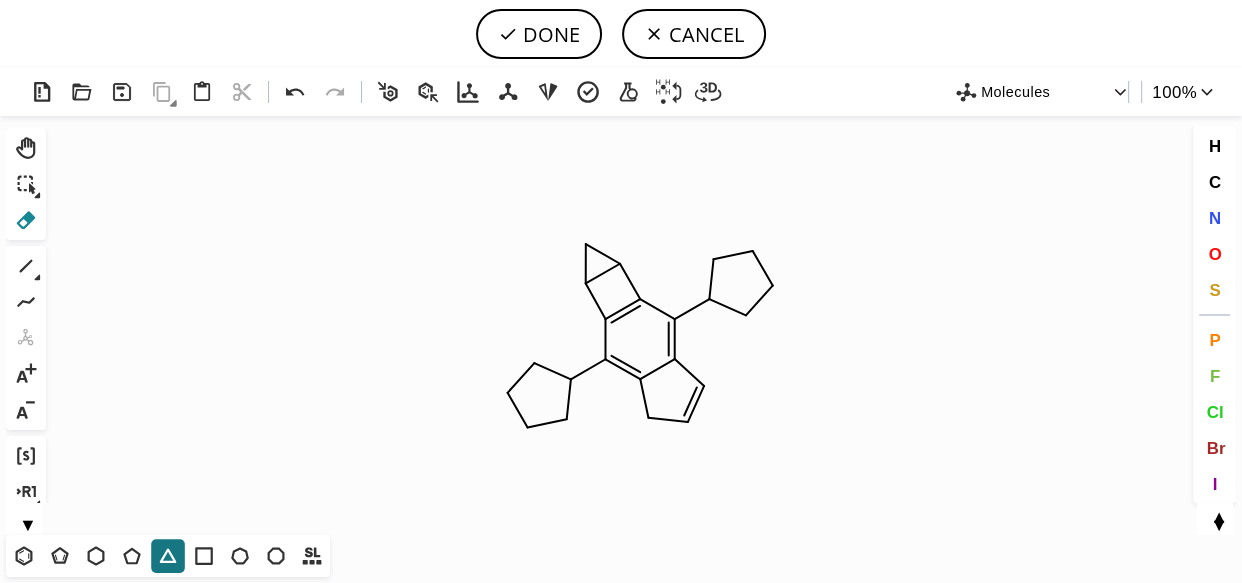 click 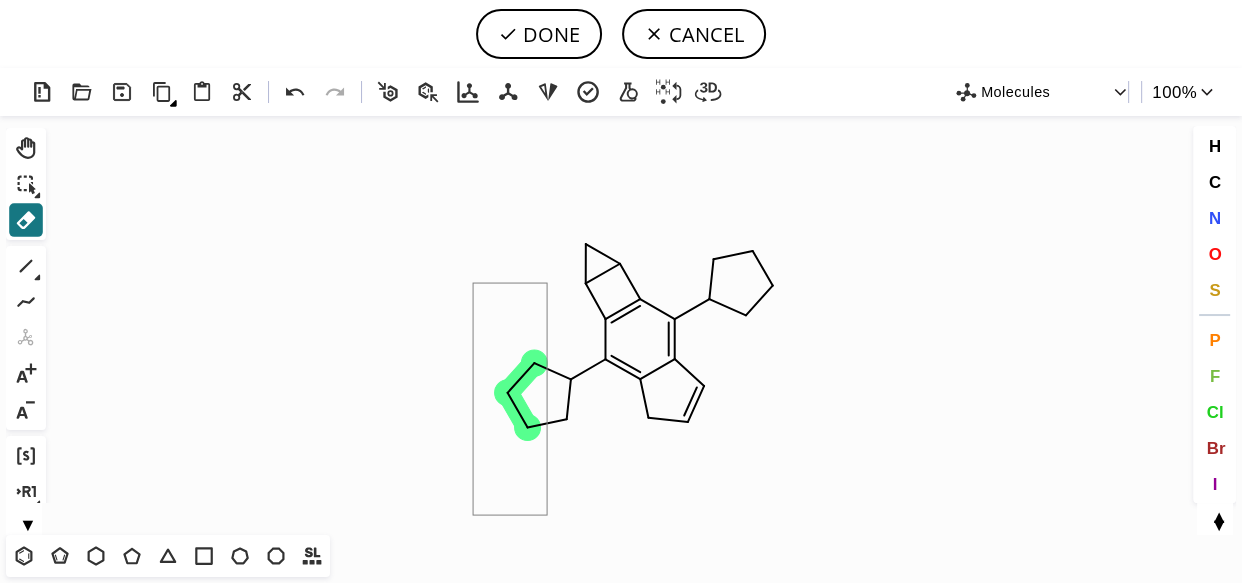 drag, startPoint x: 478, startPoint y: 296, endPoint x: 580, endPoint y: 545, distance: 269.0818 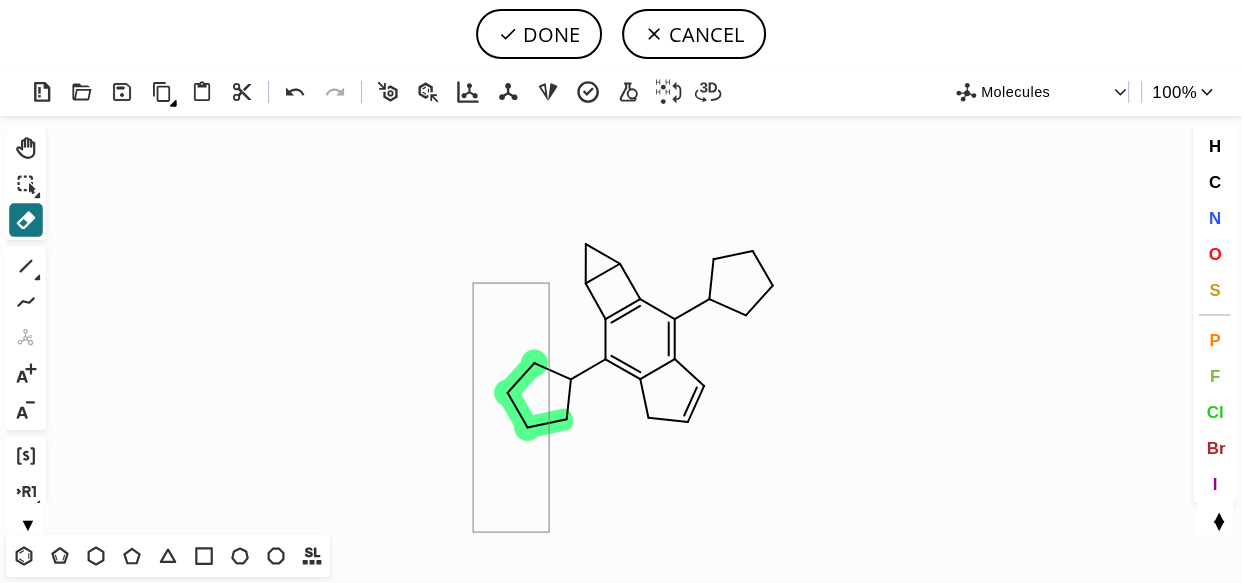 click on "T T T T T T T T Shift+T" at bounding box center (621, 559) 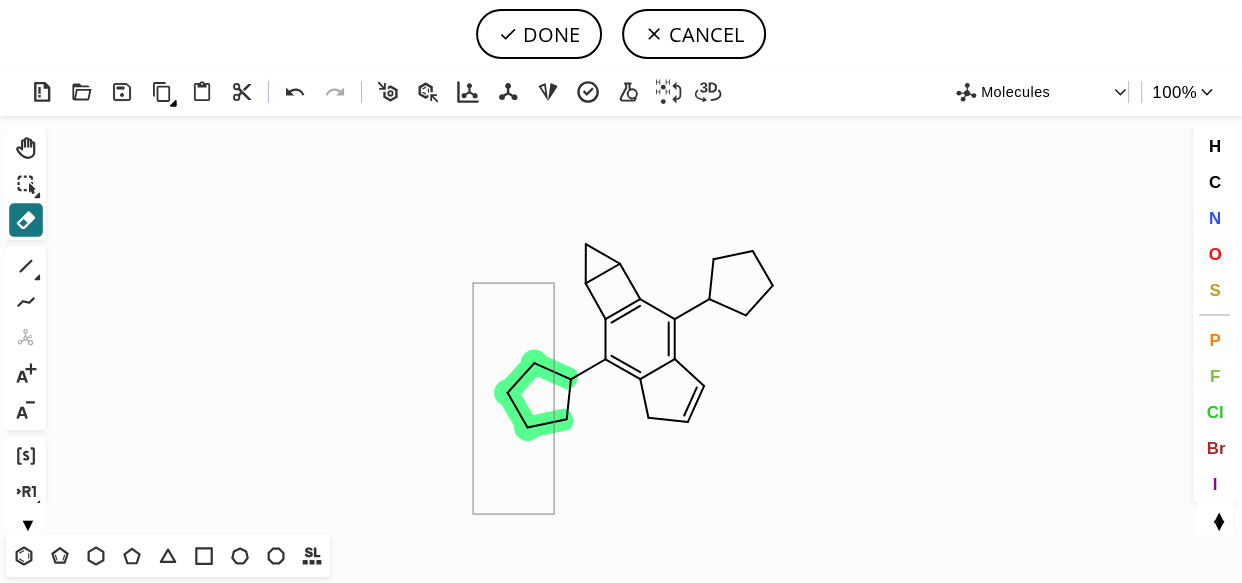 click on "Created with [PERSON_NAME] 2.3.0" 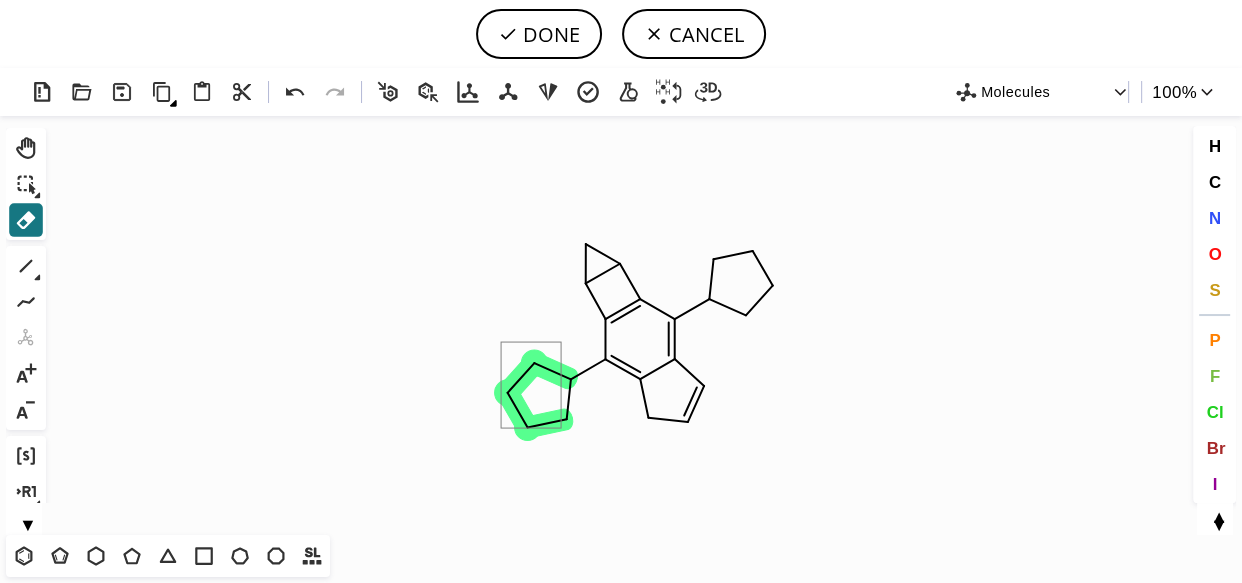 drag, startPoint x: 506, startPoint y: 352, endPoint x: 562, endPoint y: 429, distance: 95.2103 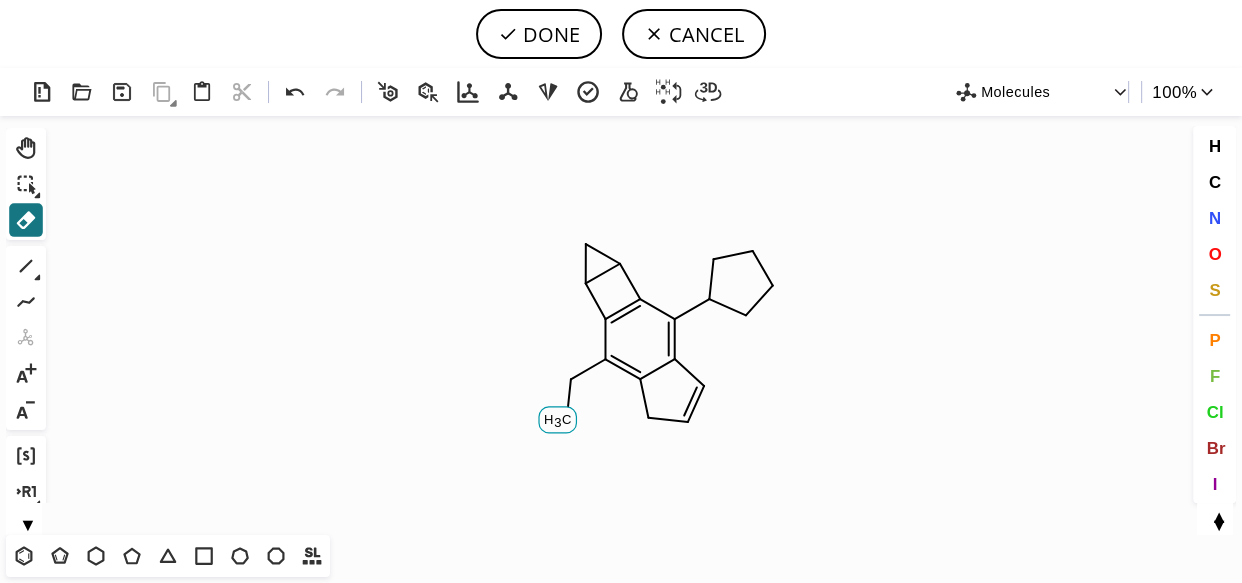 click 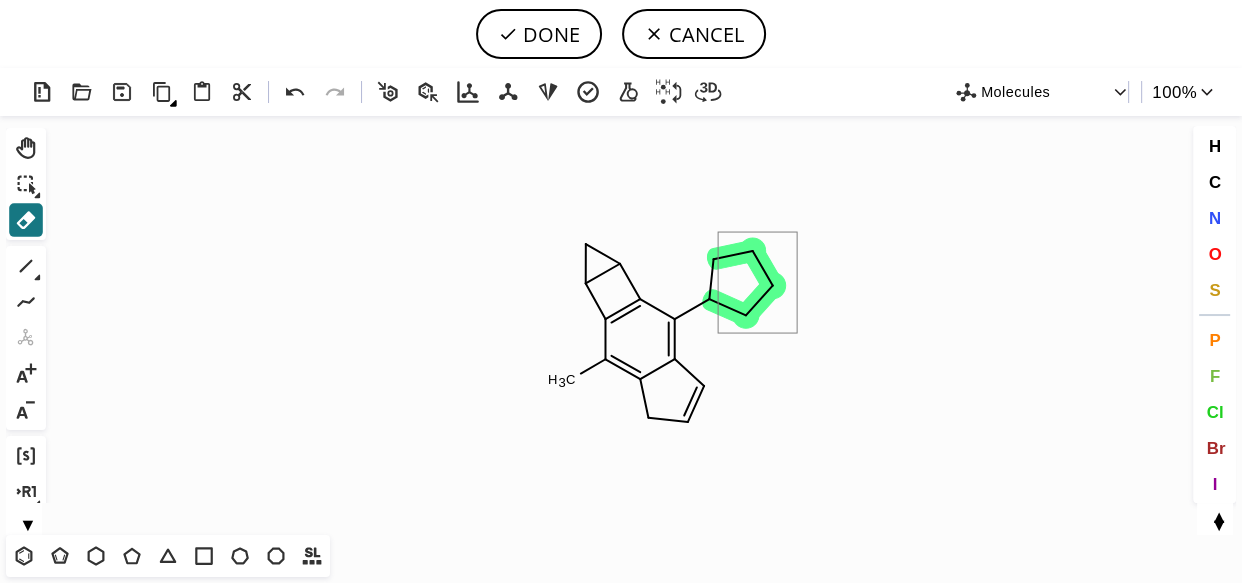 drag, startPoint x: 737, startPoint y: 249, endPoint x: 798, endPoint y: 334, distance: 104.62313 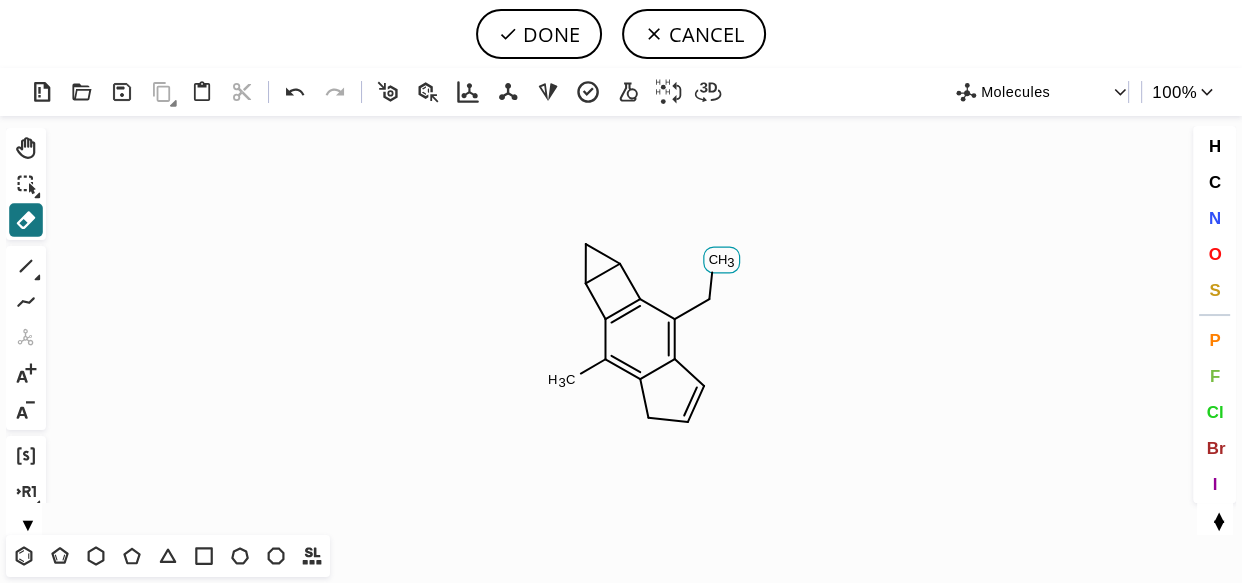 click on "H" 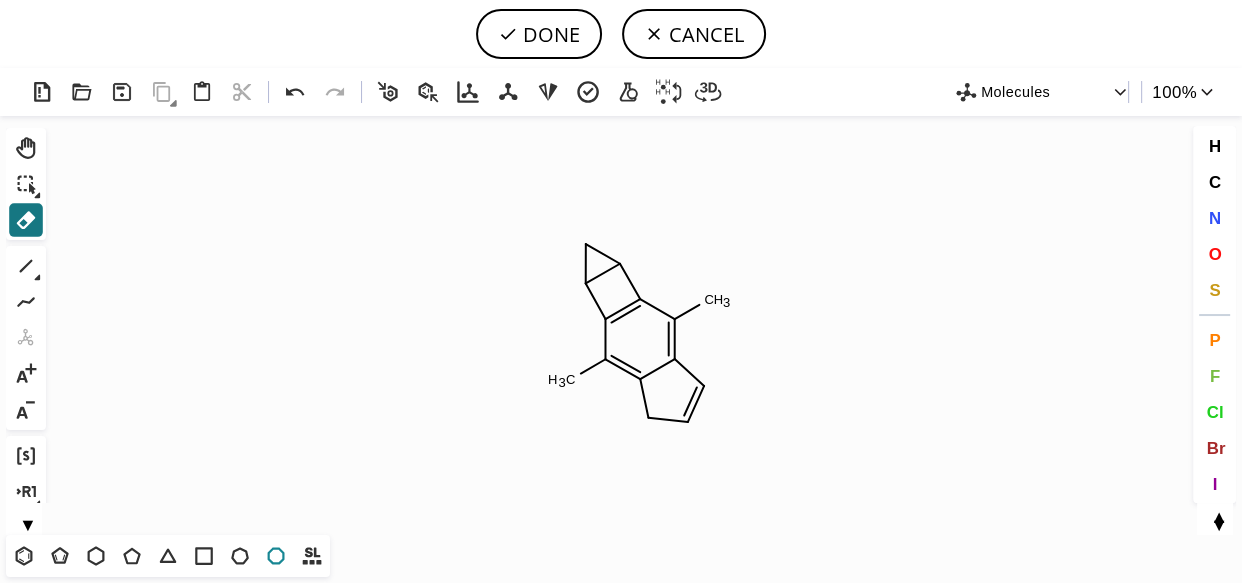 click 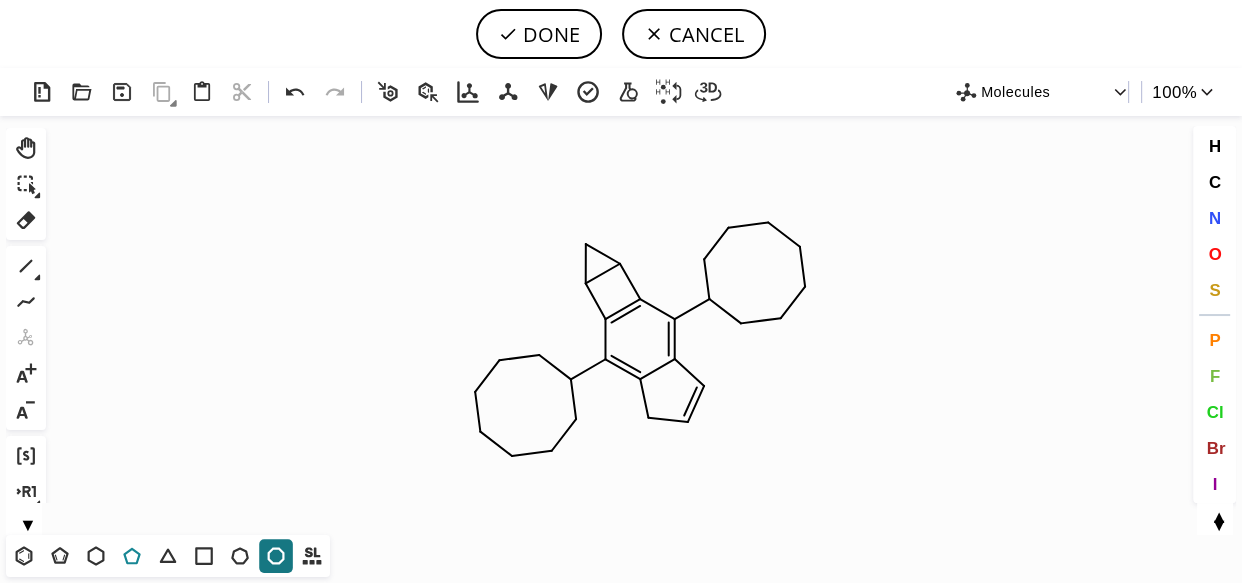 click 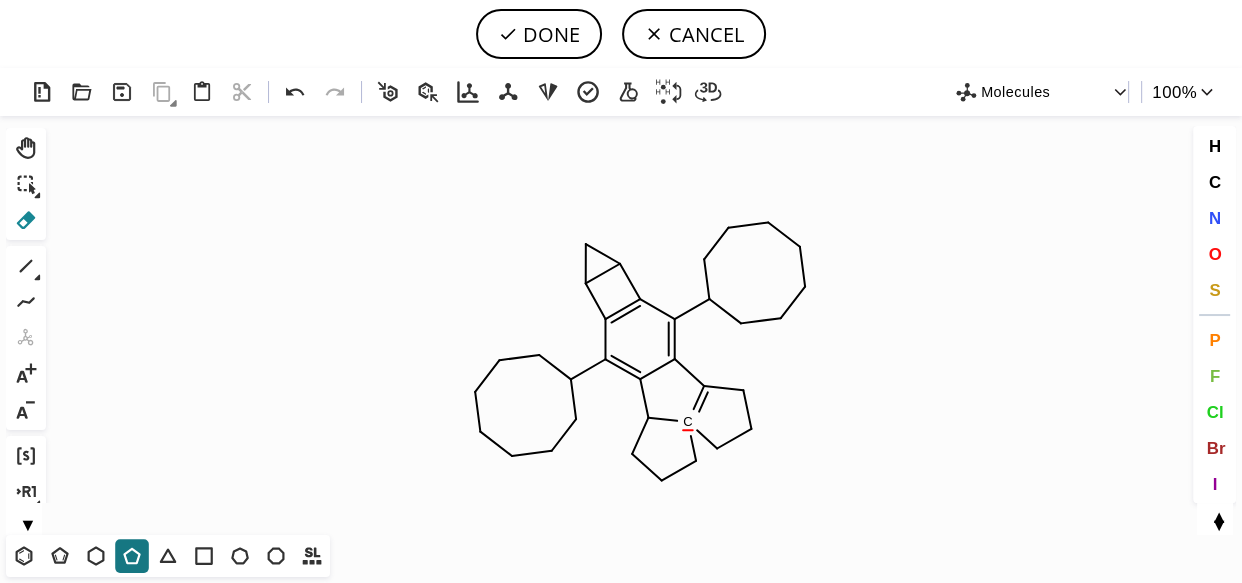 click 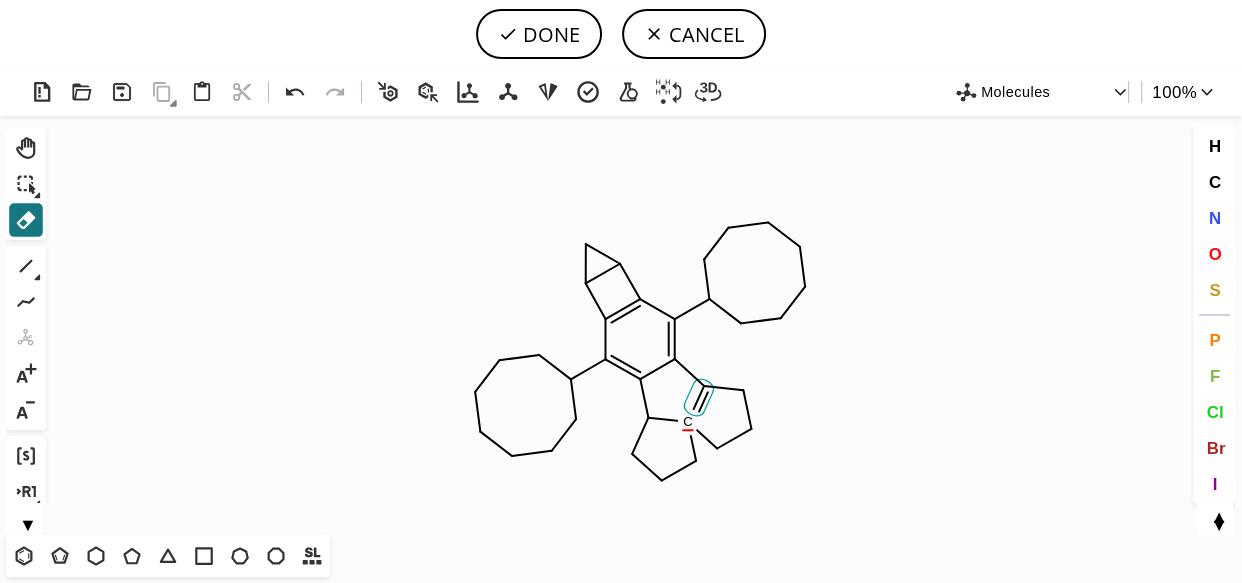 click 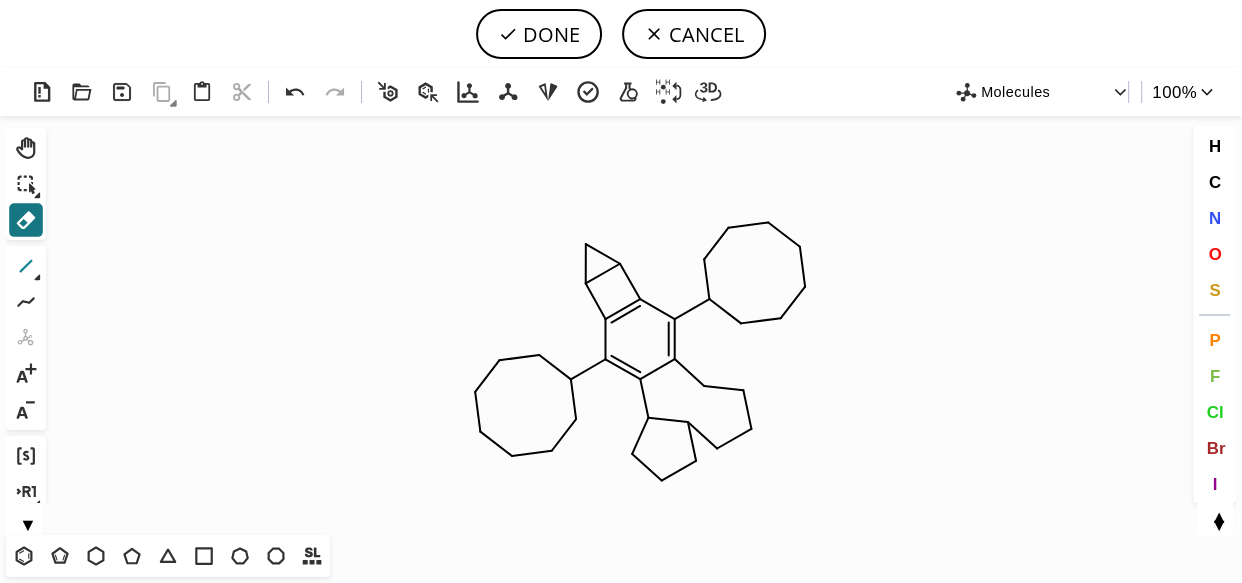 click 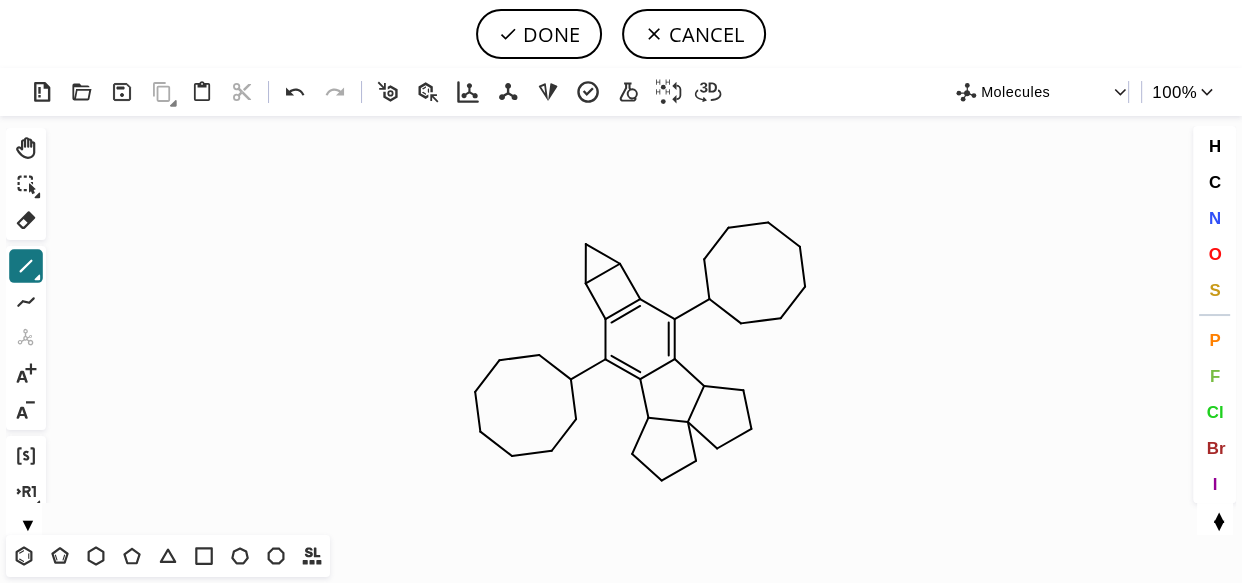 drag, startPoint x: 698, startPoint y: 393, endPoint x: 691, endPoint y: 416, distance: 24.04163 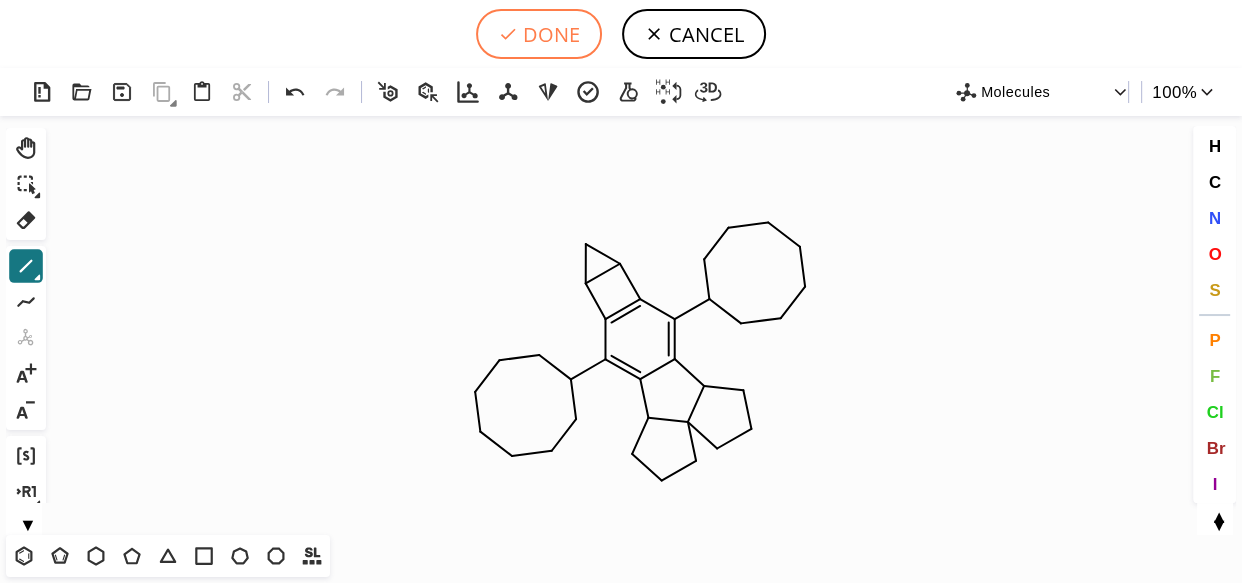 click 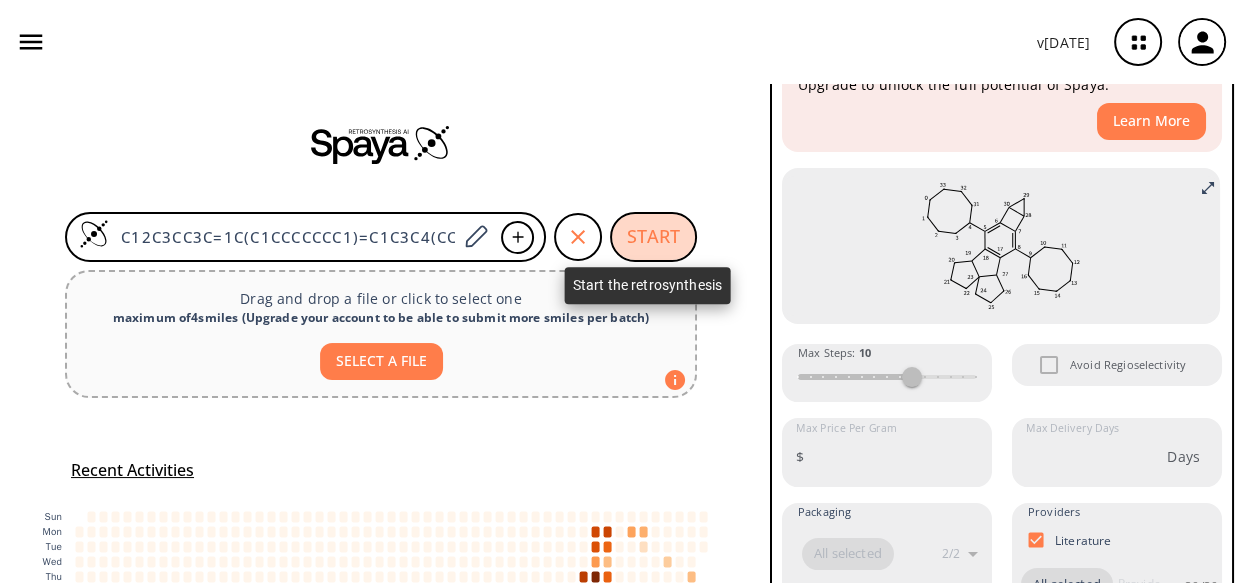 click on "START" at bounding box center (653, 237) 